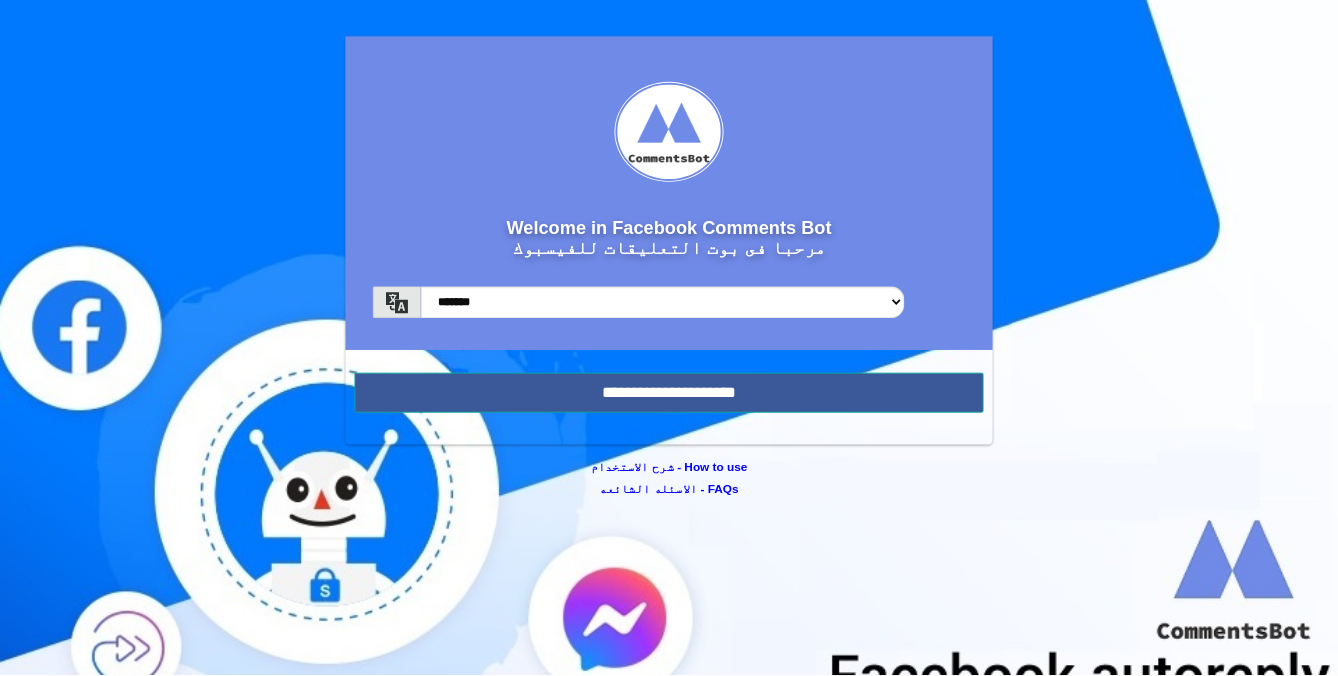 scroll, scrollTop: 0, scrollLeft: 0, axis: both 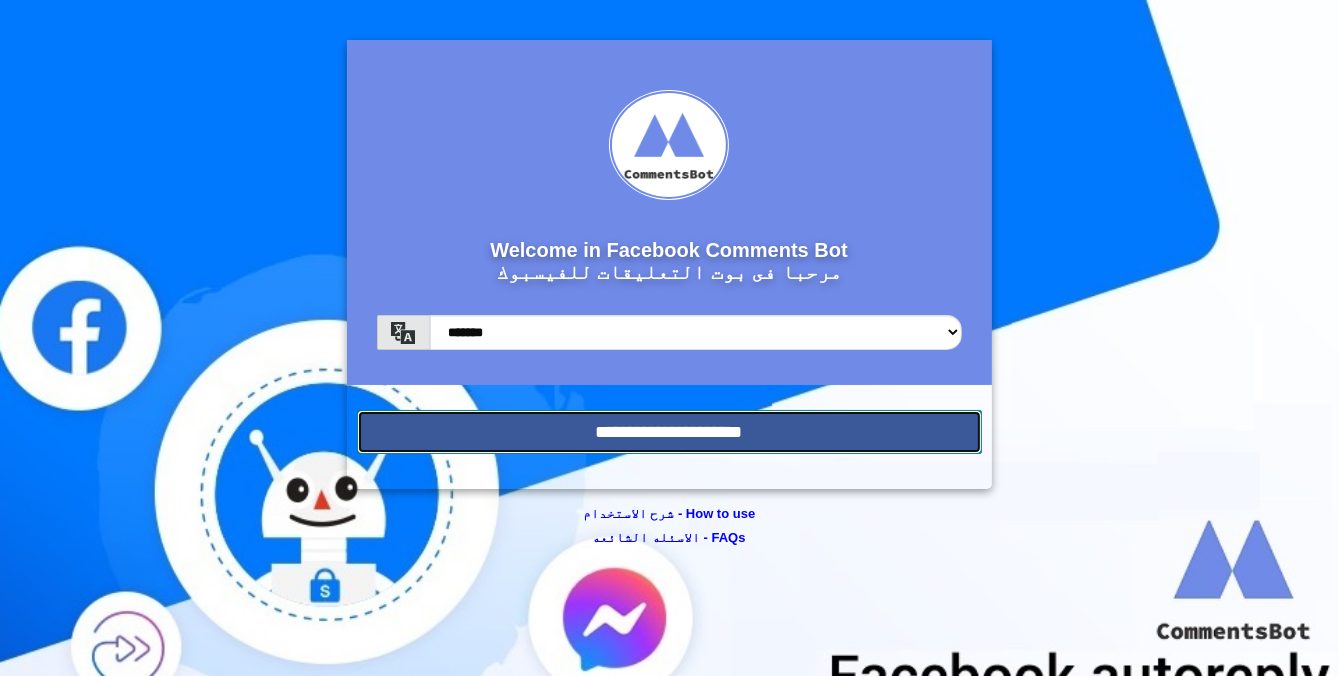 click on "**********" at bounding box center [669, 432] 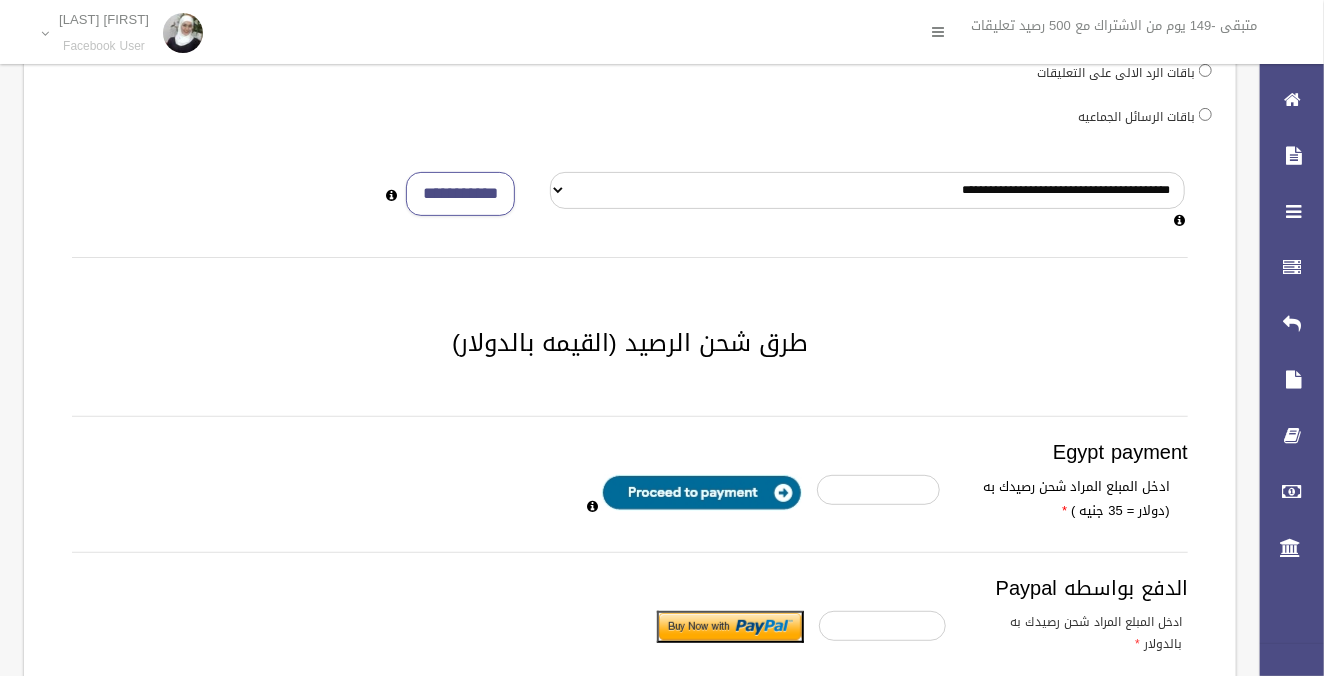 scroll, scrollTop: 0, scrollLeft: 0, axis: both 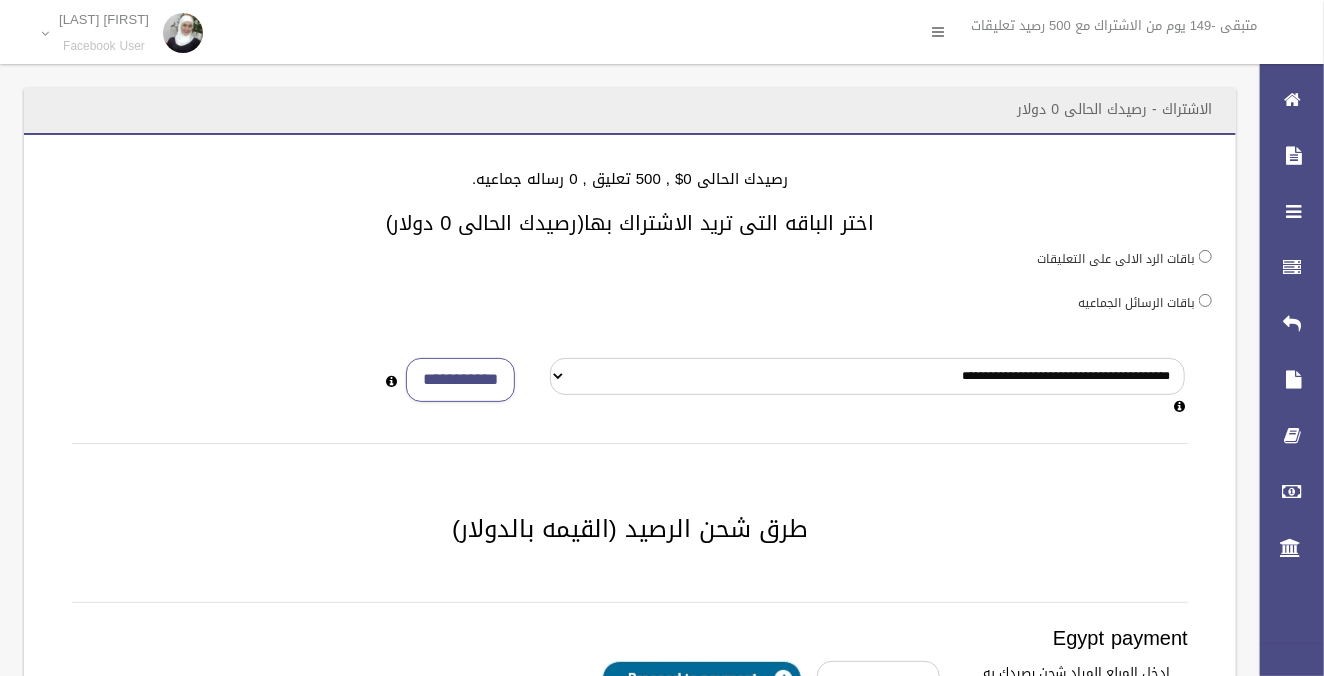 click on "باقات الرسائل الجماعيه" at bounding box center (1136, 303) 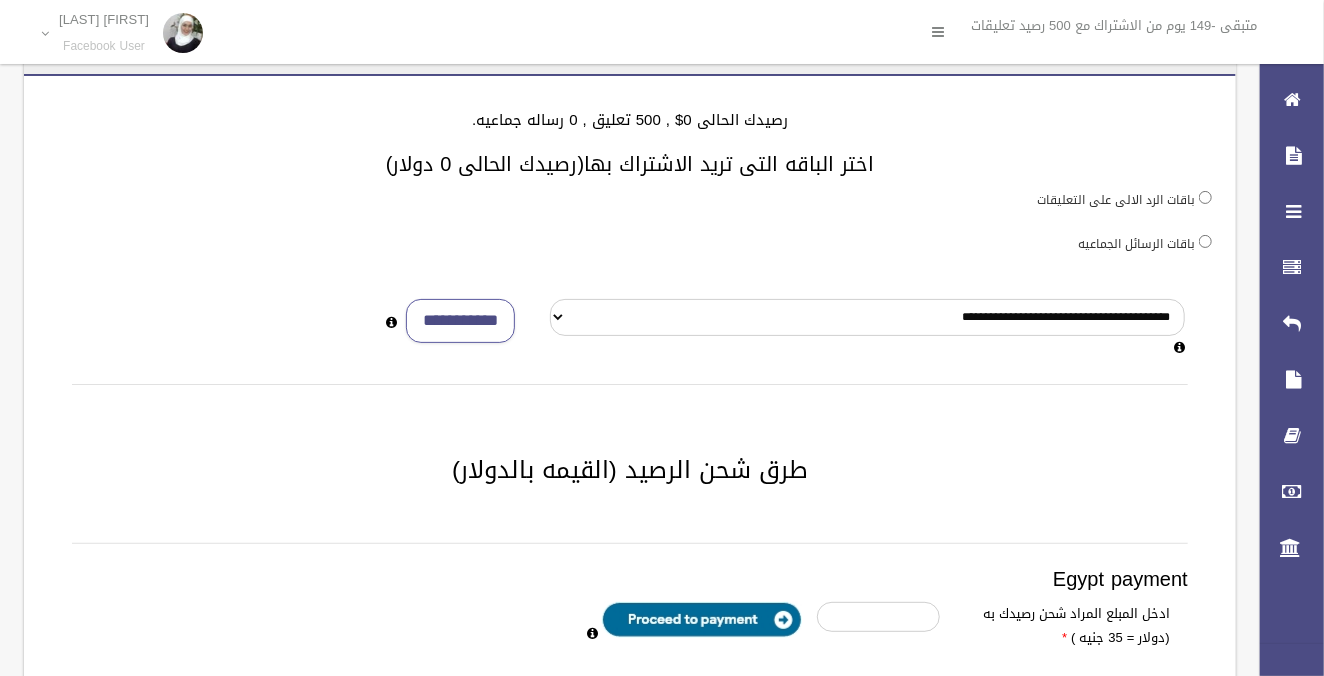 scroll, scrollTop: 90, scrollLeft: 0, axis: vertical 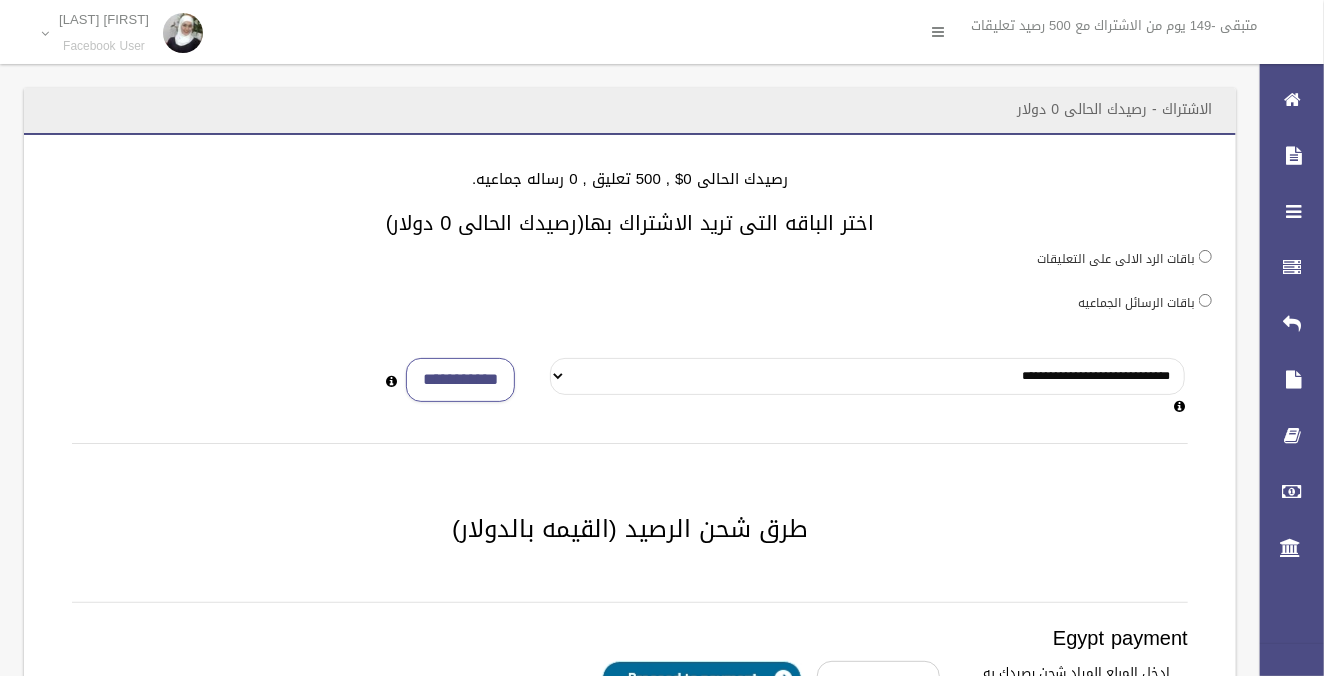 click on "**********" at bounding box center [867, 376] 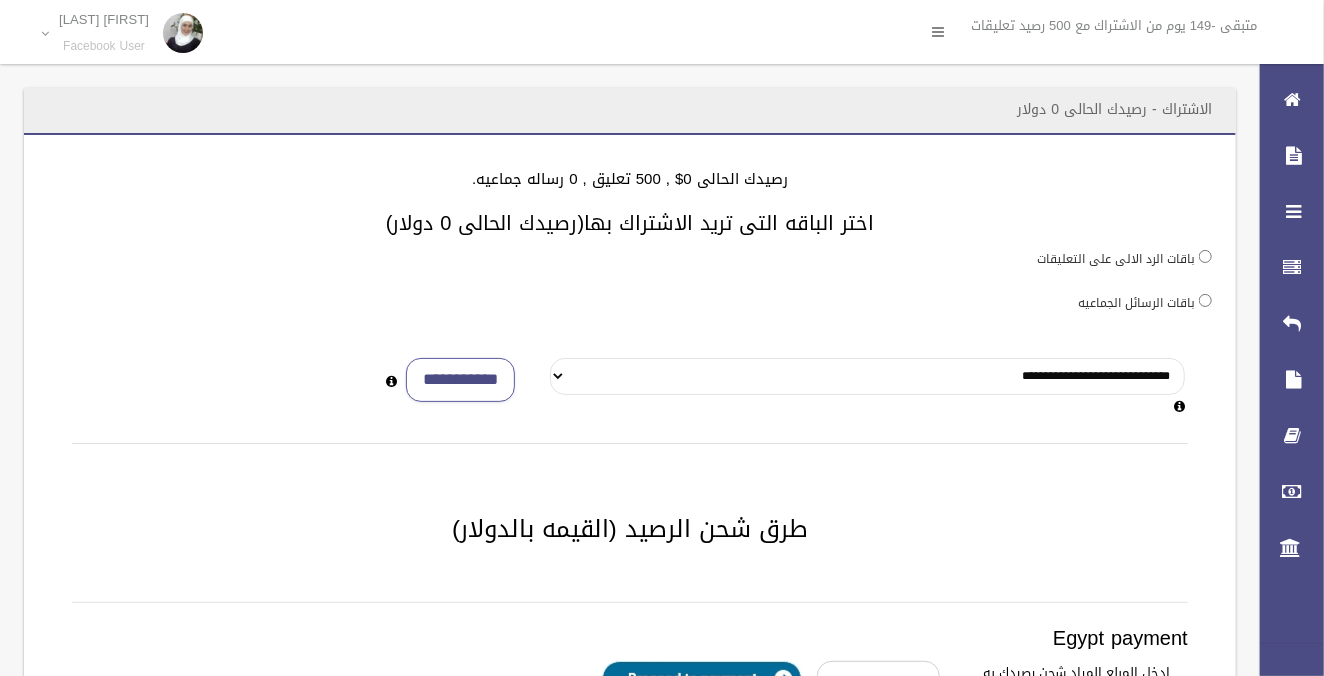 click on "**********" at bounding box center (867, 376) 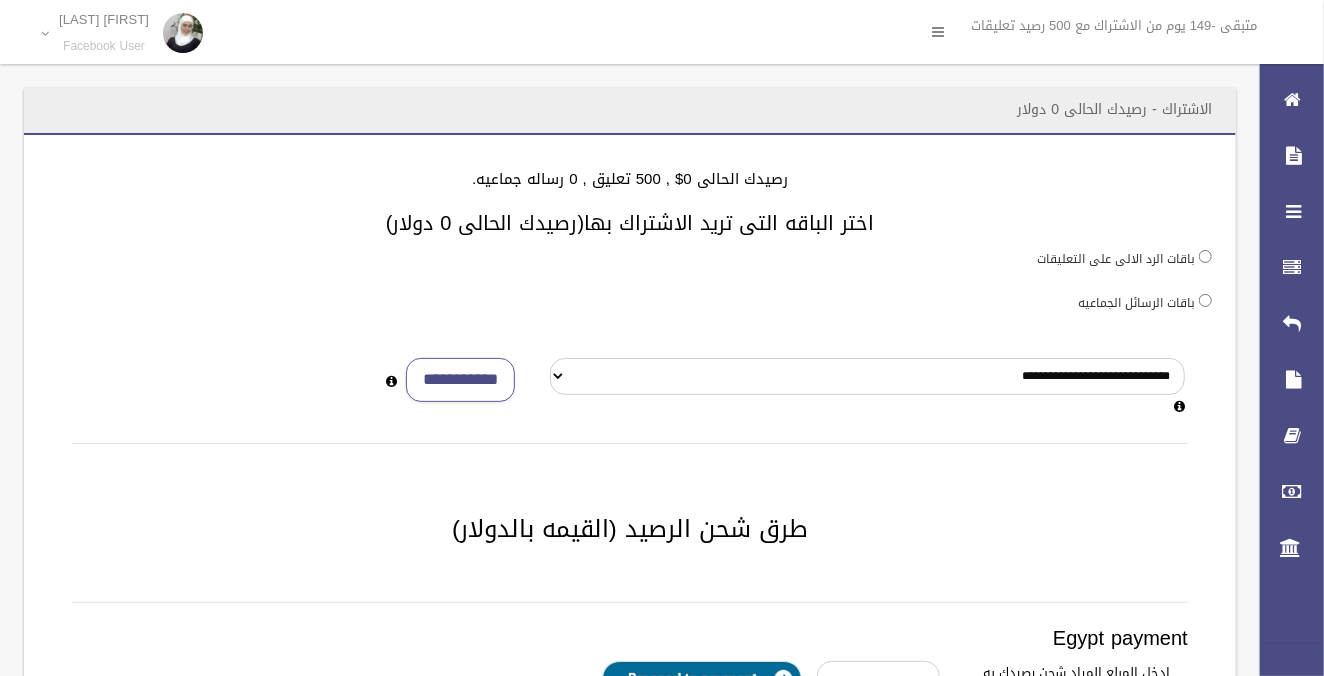 click on "**********" at bounding box center (630, 638) 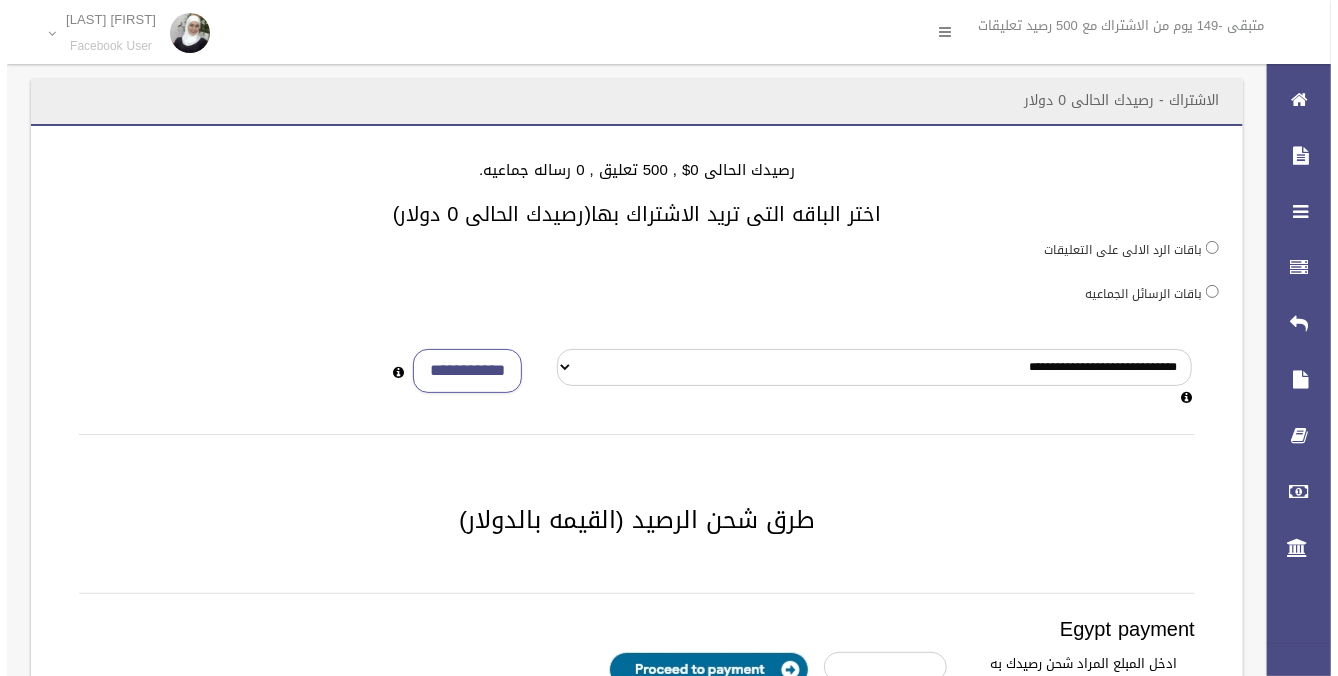 scroll, scrollTop: 0, scrollLeft: 0, axis: both 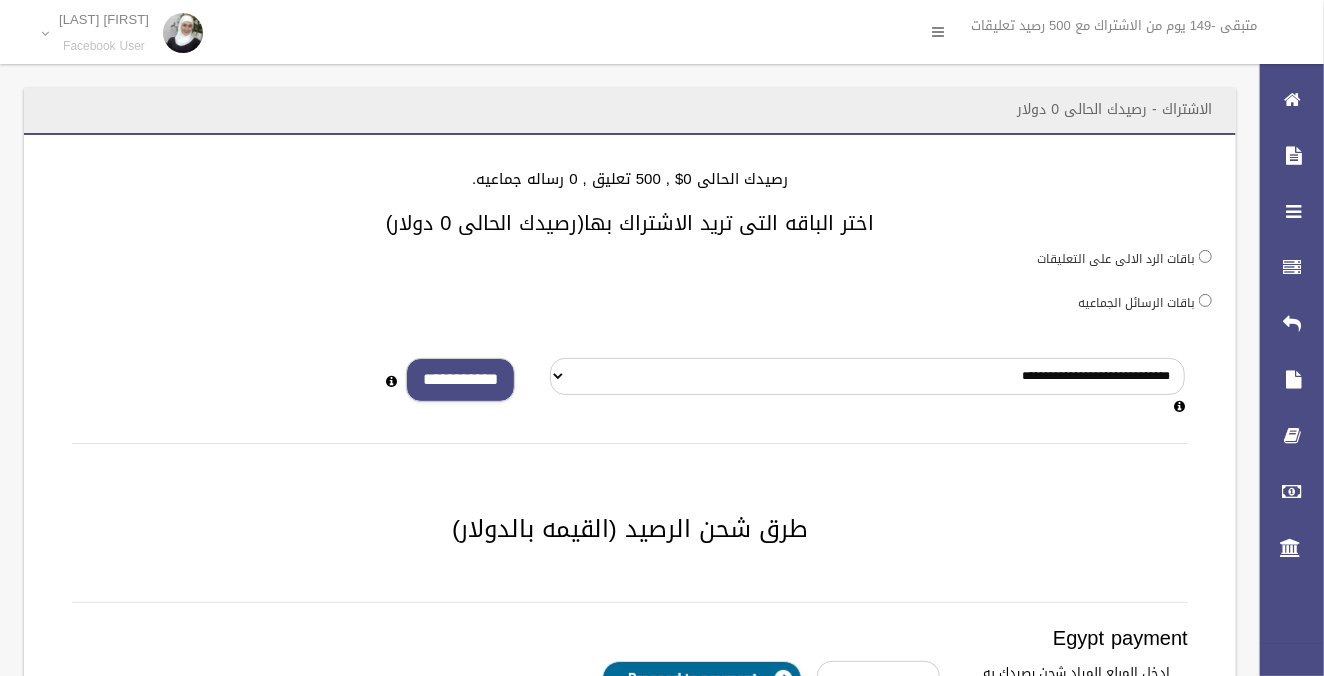 click on "**********" at bounding box center (460, 380) 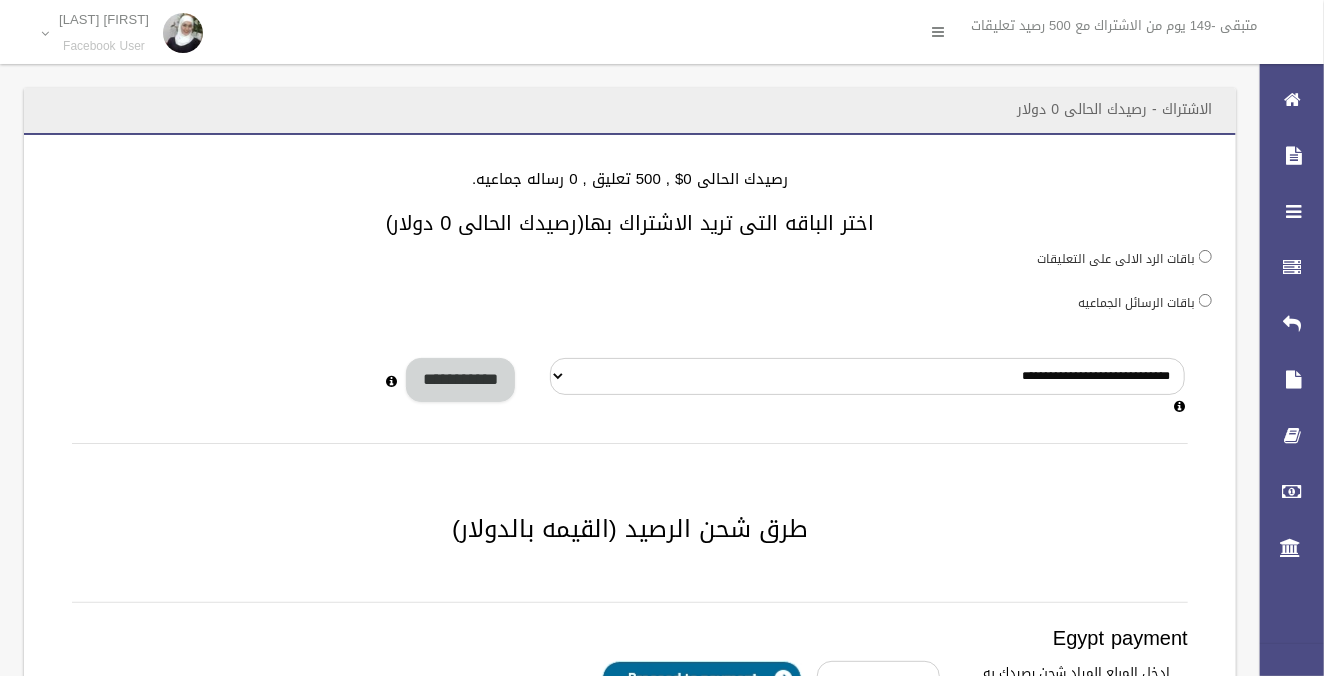 type on "*" 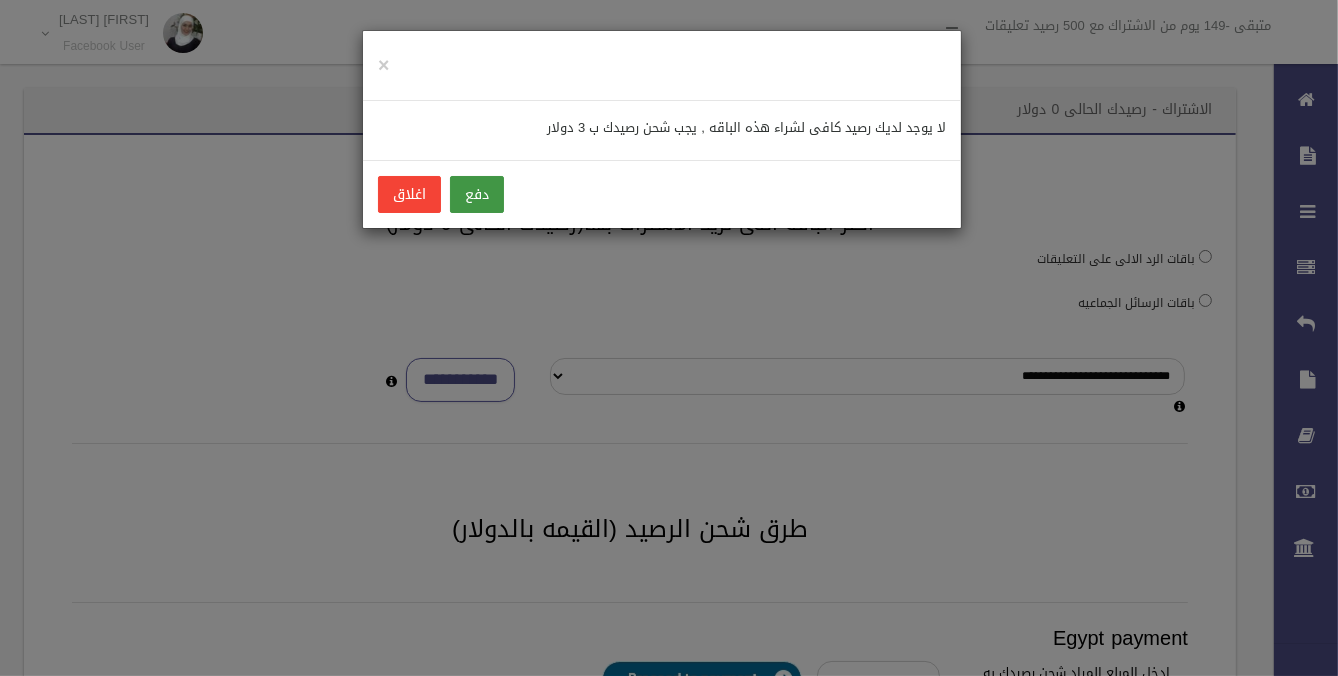 drag, startPoint x: 490, startPoint y: 171, endPoint x: 490, endPoint y: 184, distance: 13 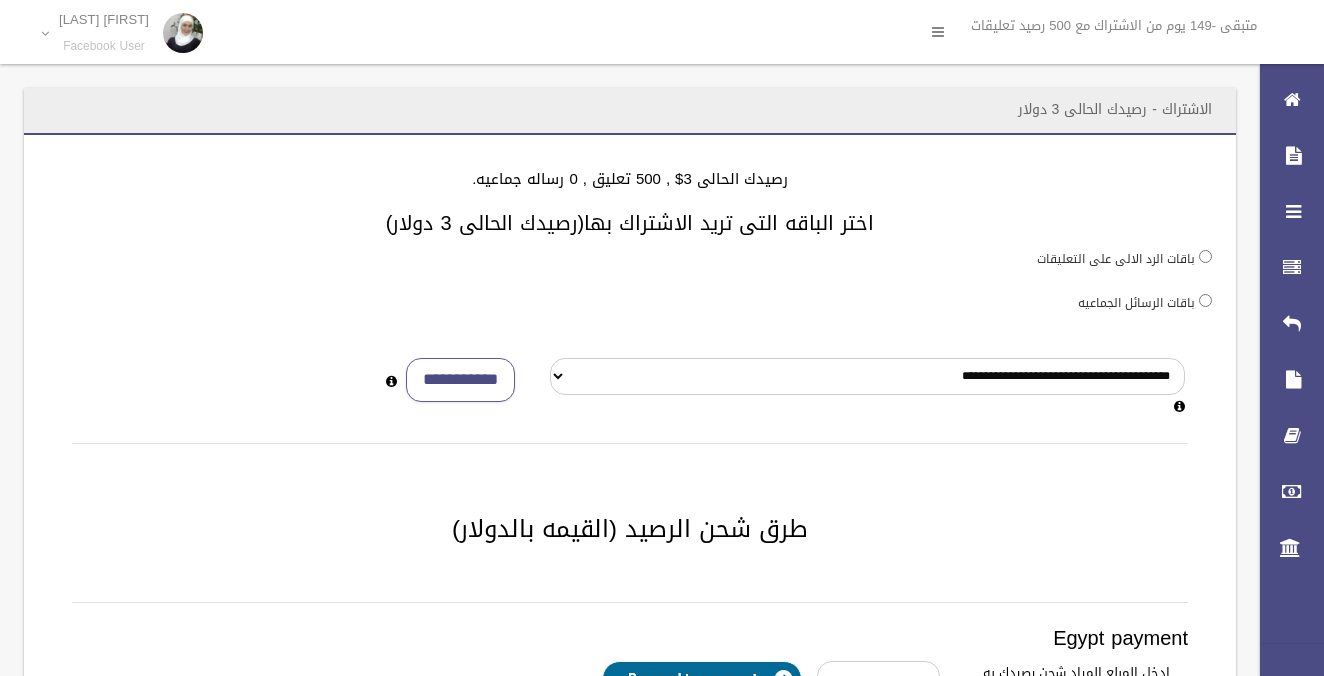 scroll, scrollTop: 0, scrollLeft: 0, axis: both 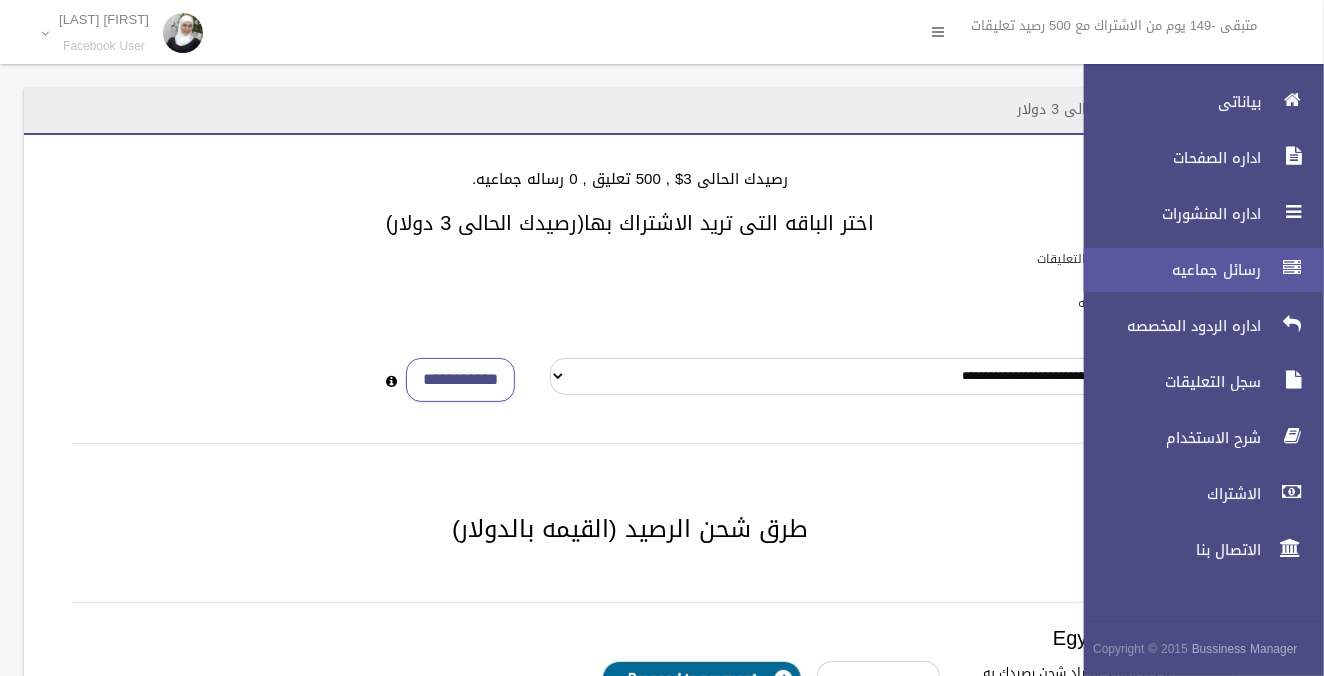 click on "رسائل جماعيه" at bounding box center [1167, 270] 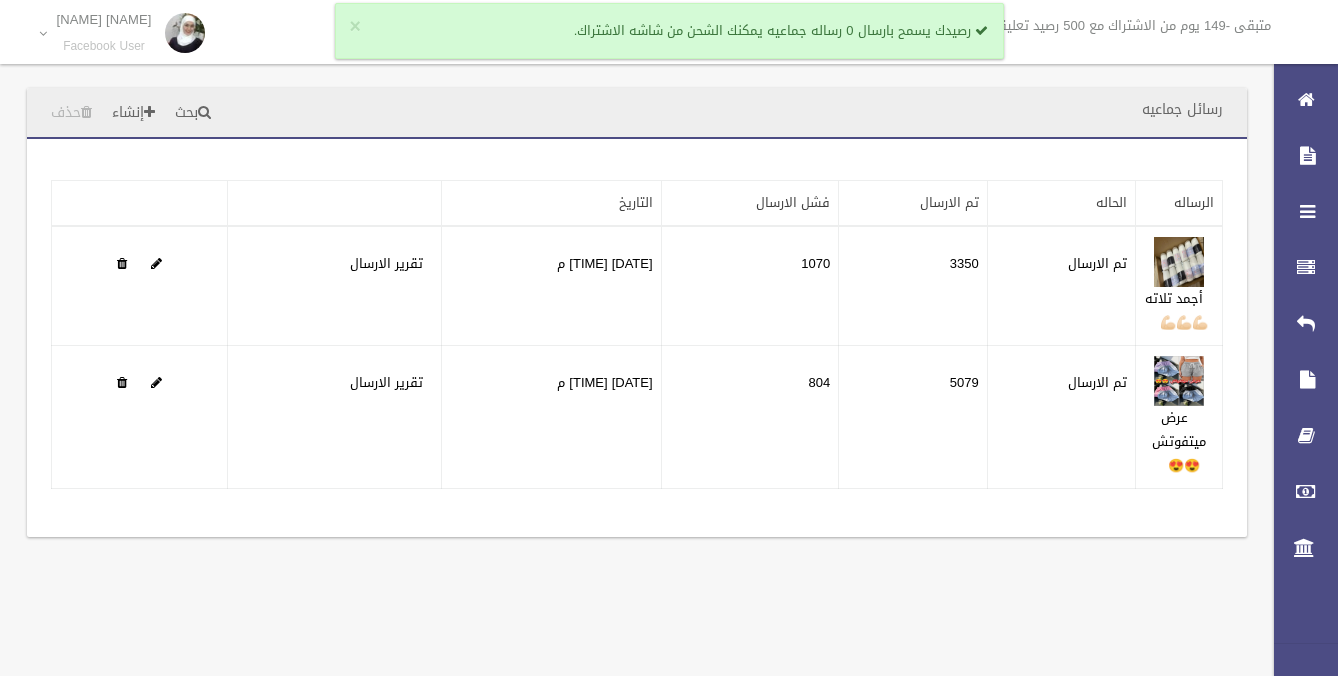 scroll, scrollTop: 0, scrollLeft: 0, axis: both 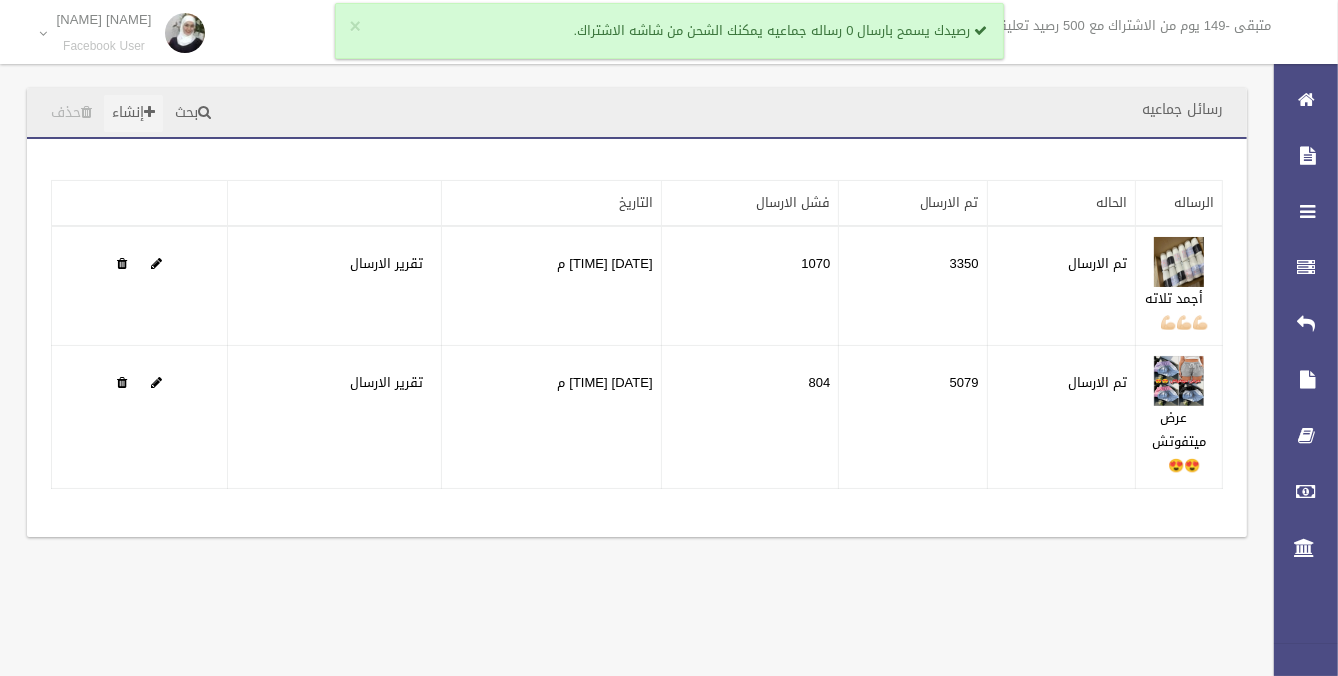 click on "إنشاء" at bounding box center (133, 113) 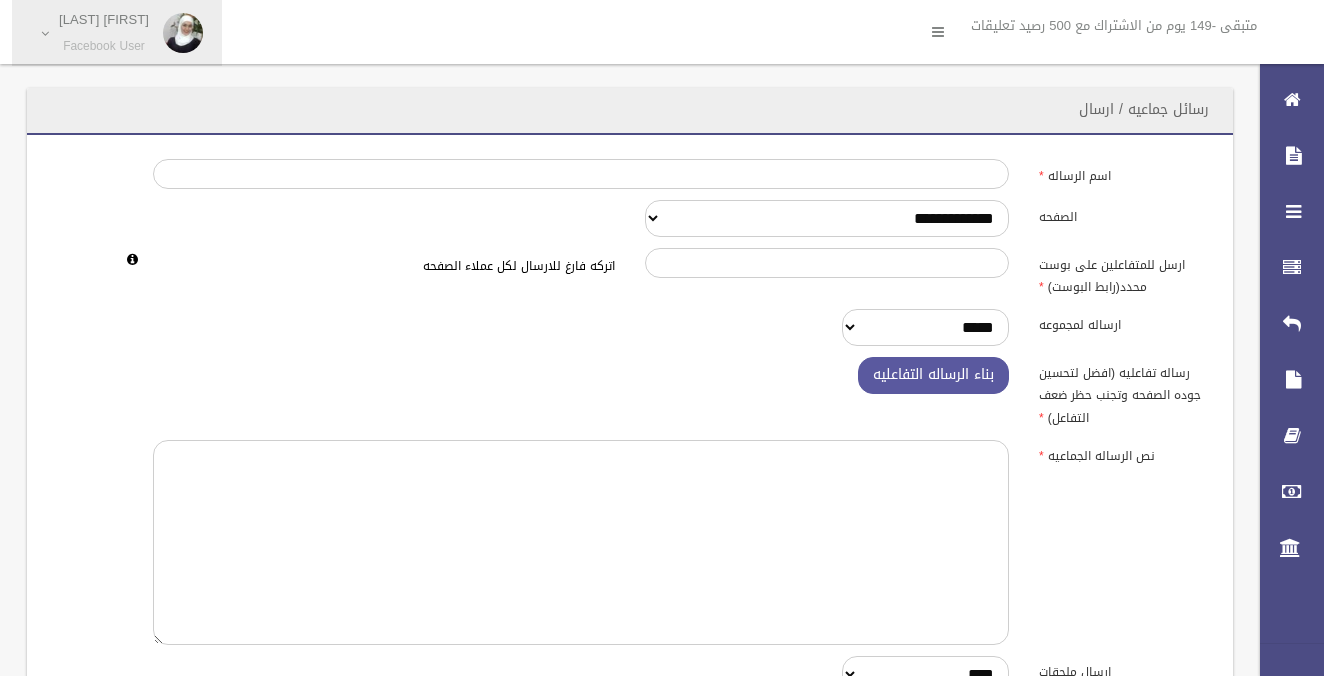 scroll, scrollTop: 0, scrollLeft: 0, axis: both 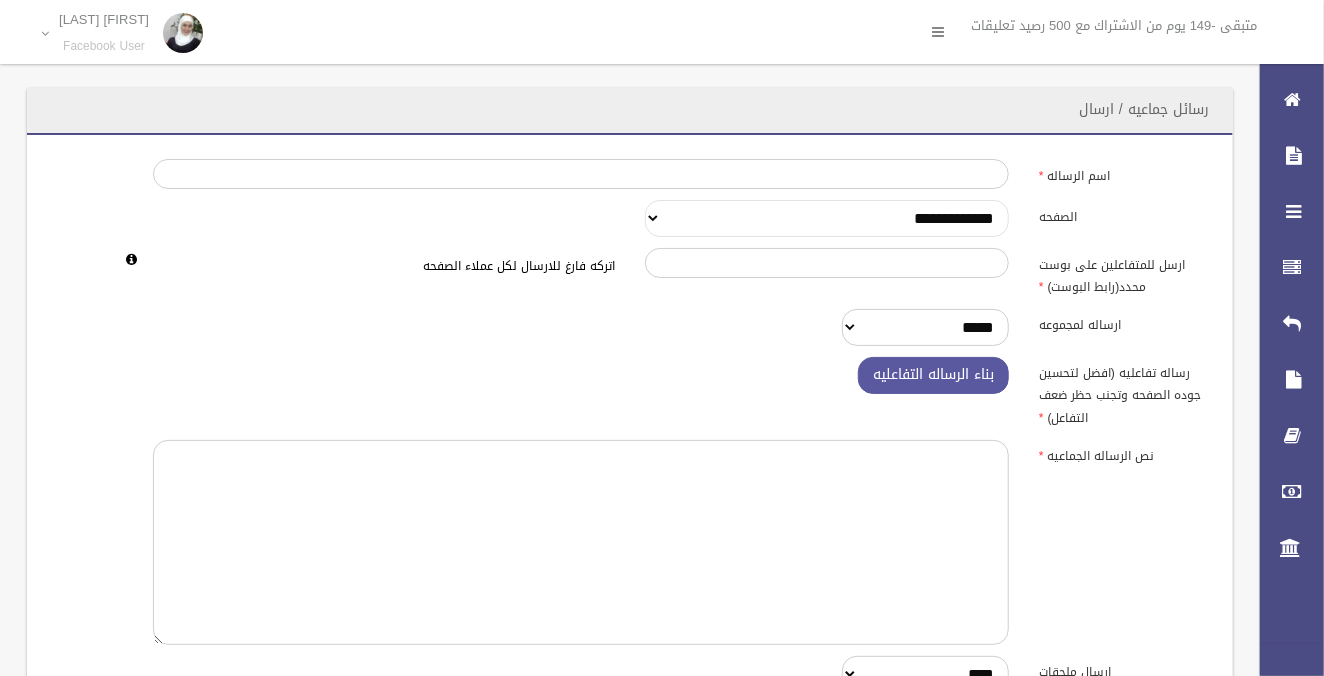 click on "**********" at bounding box center (827, 218) 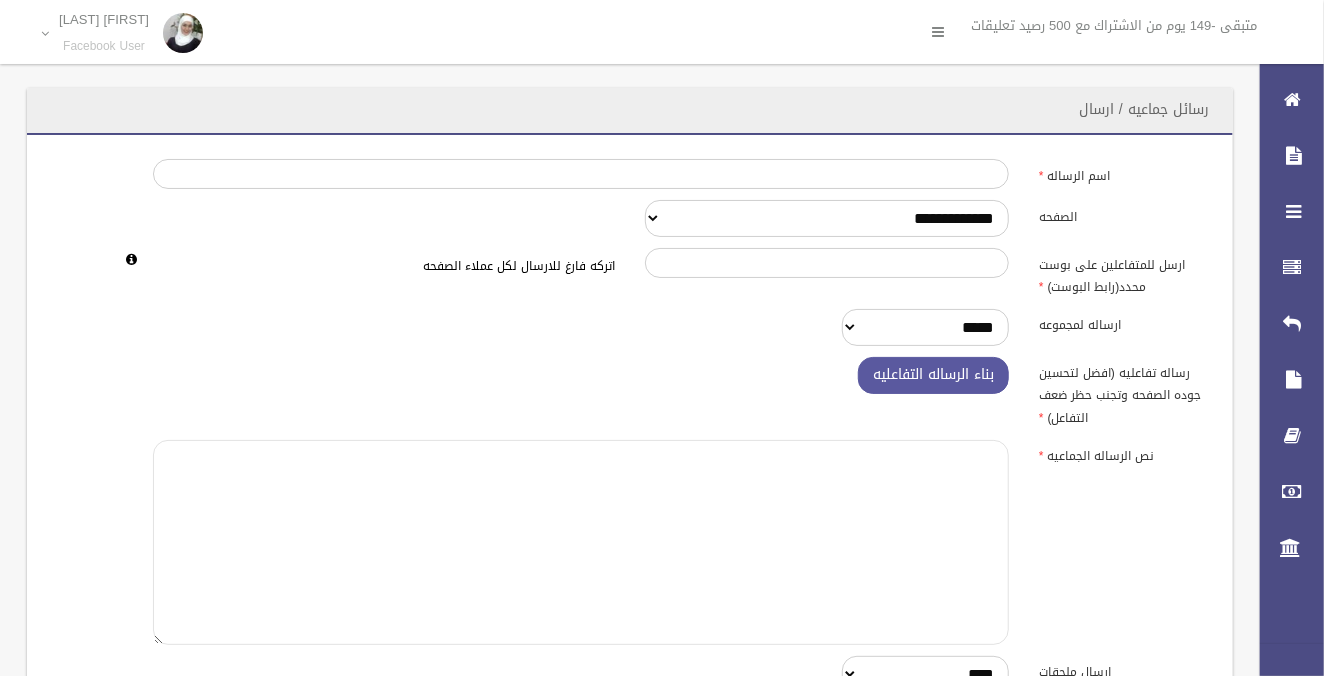 click at bounding box center (581, 542) 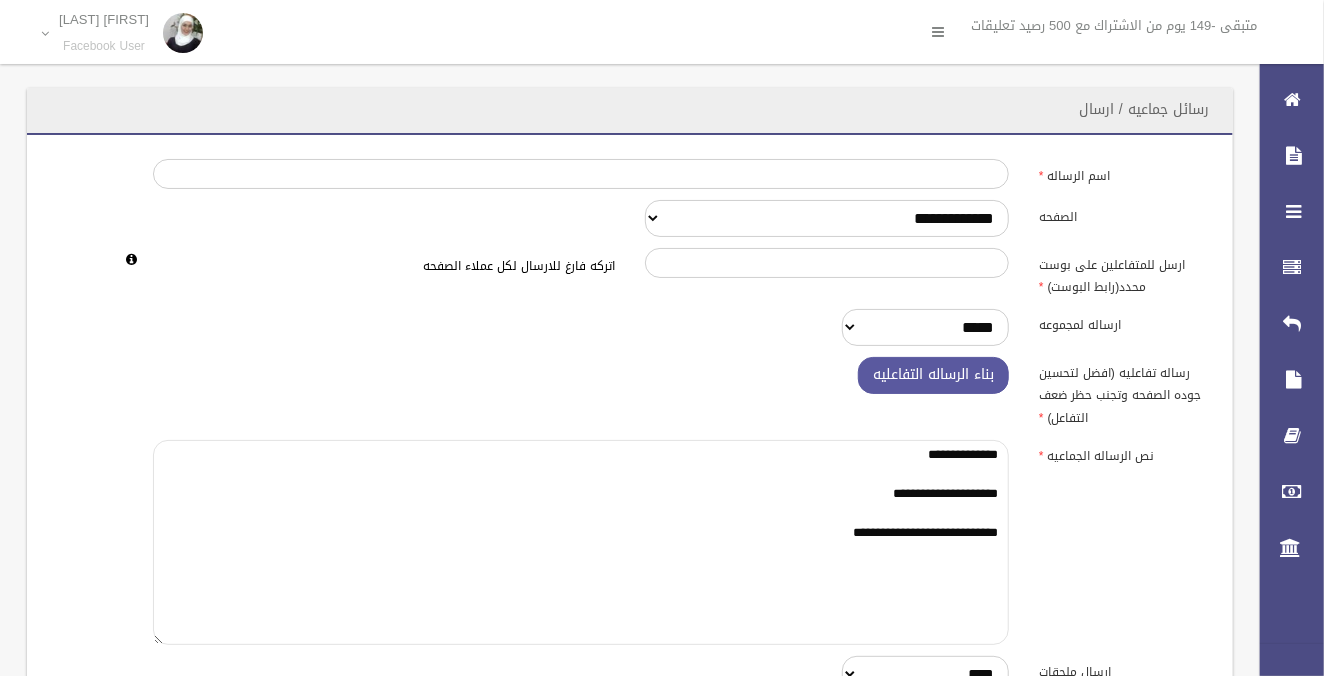 drag, startPoint x: 1055, startPoint y: 447, endPoint x: 1093, endPoint y: 444, distance: 38.118237 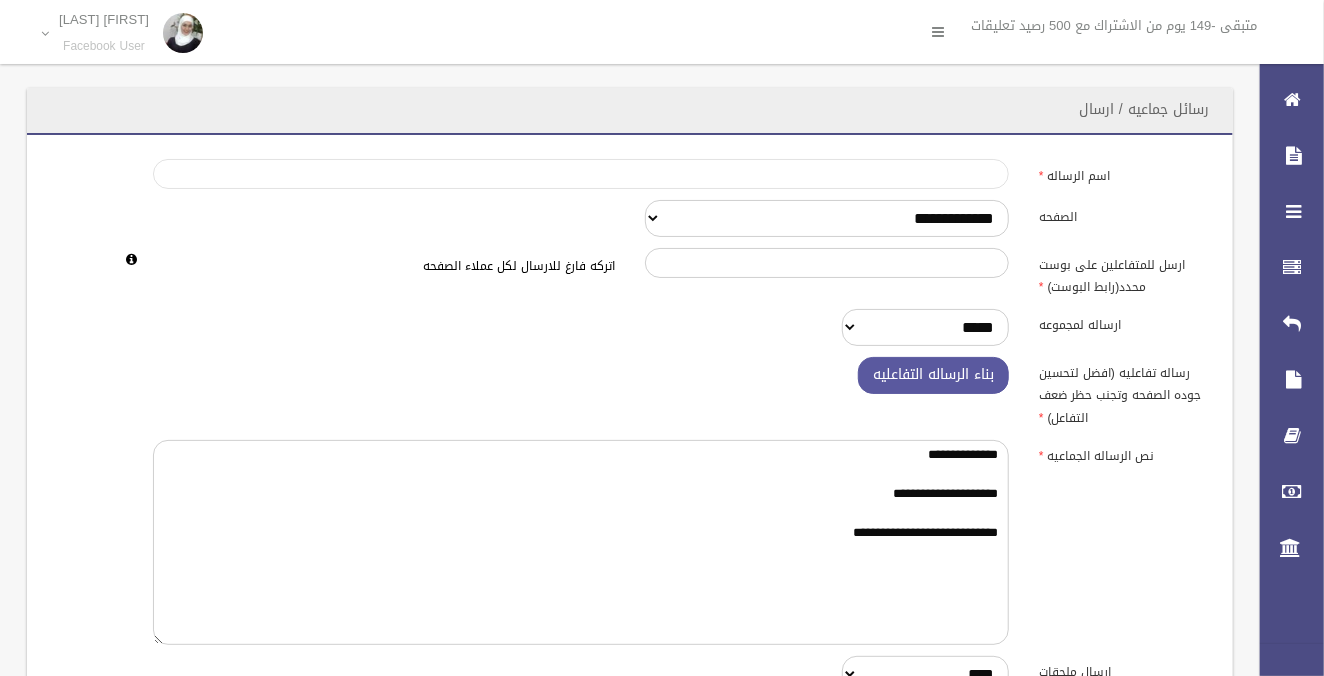 click on "اسم الرساله" at bounding box center (581, 174) 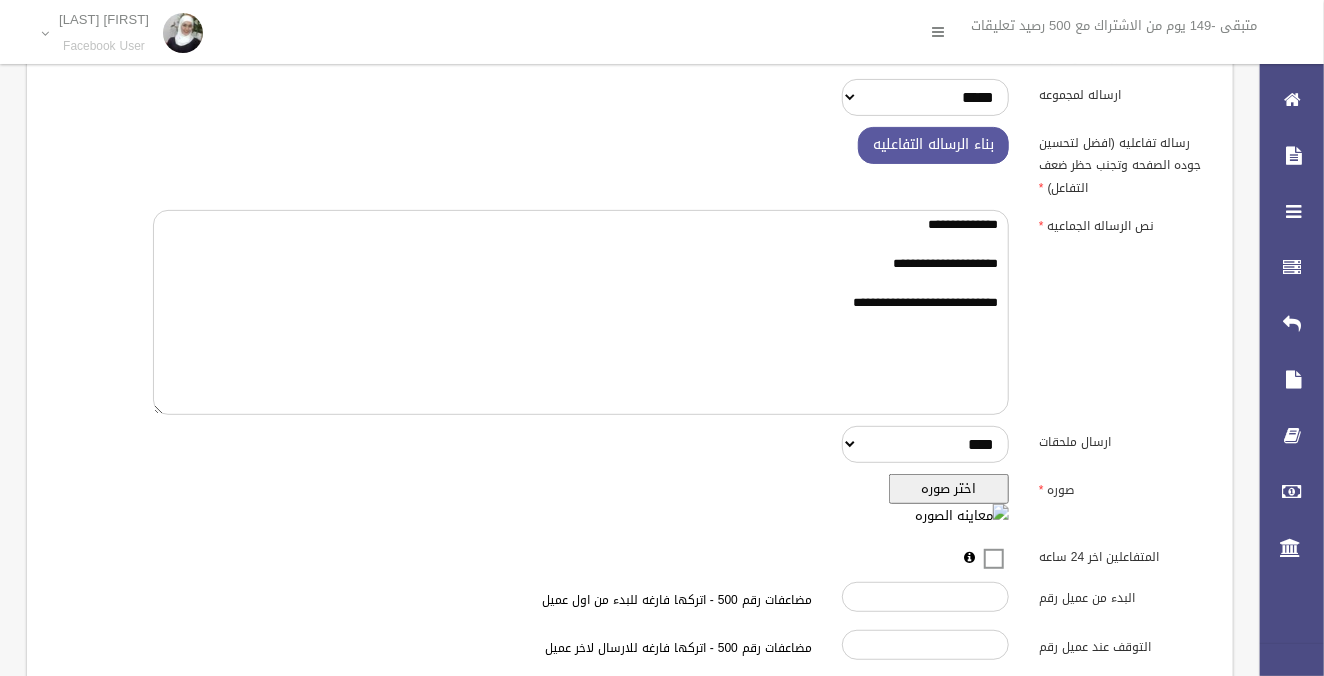 scroll, scrollTop: 272, scrollLeft: 0, axis: vertical 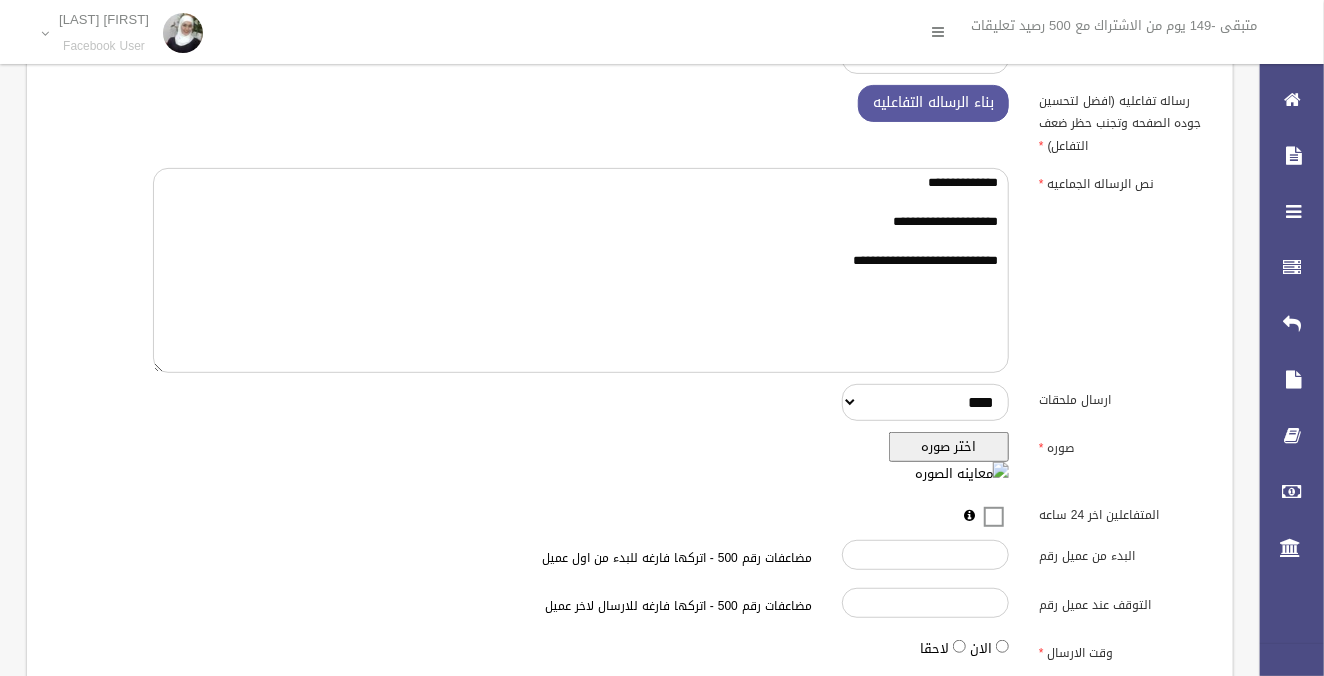 type on "**********" 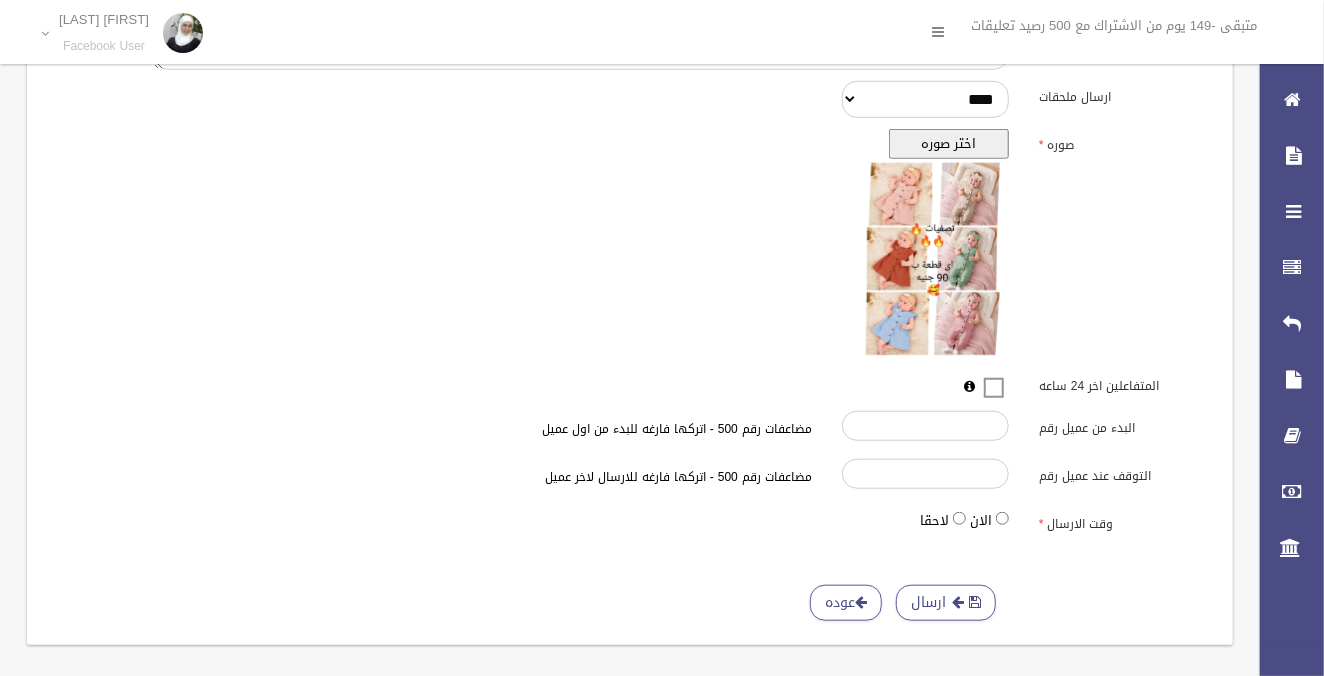 scroll, scrollTop: 591, scrollLeft: 0, axis: vertical 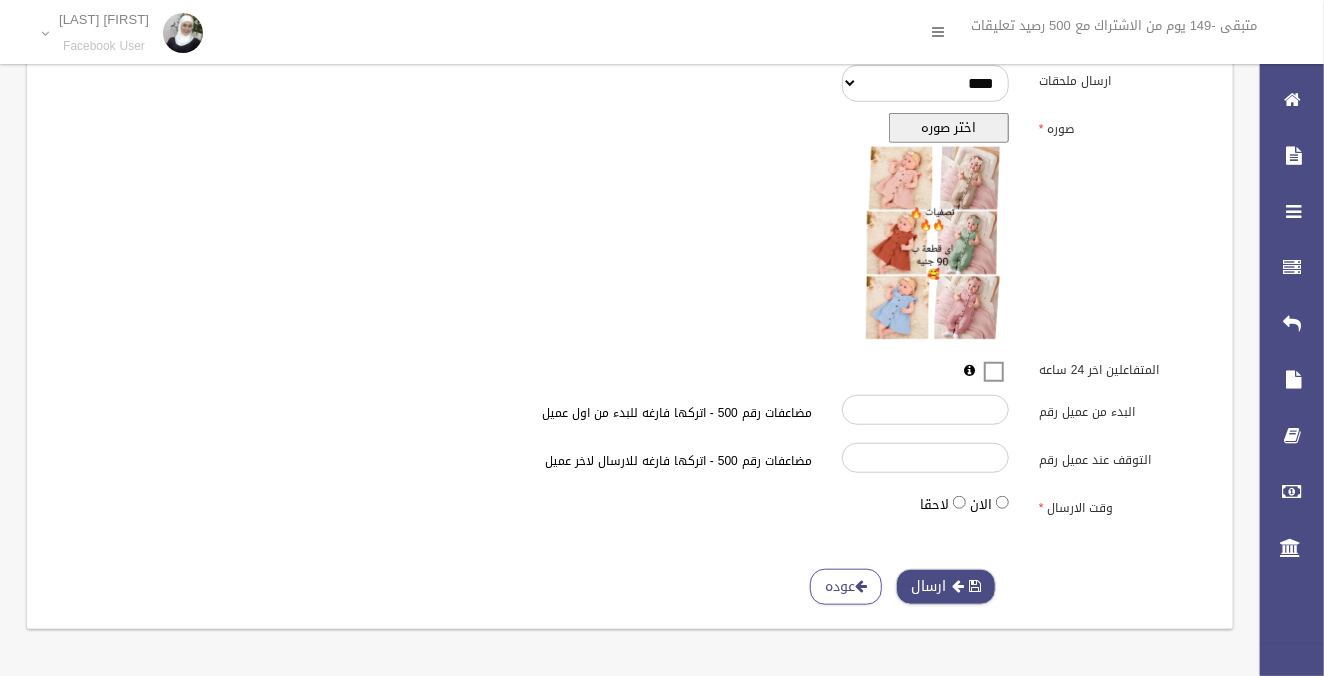 click on "ارسال" at bounding box center (946, 587) 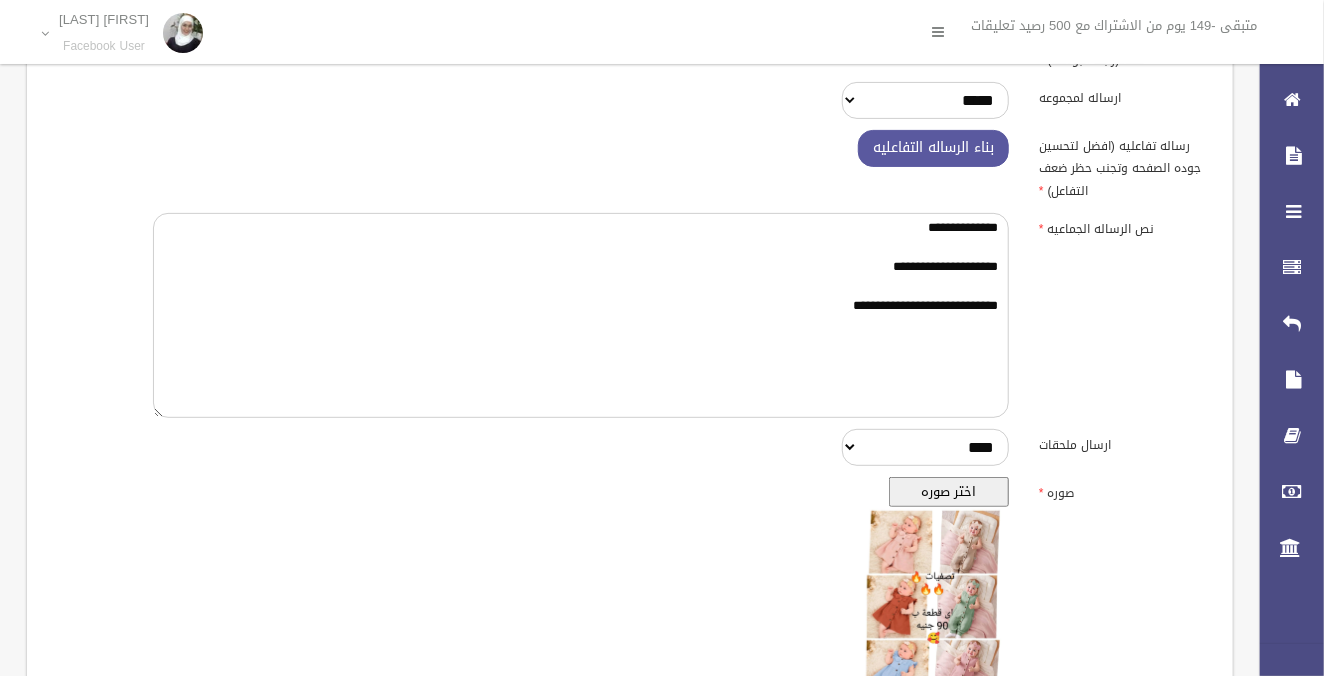 scroll, scrollTop: 0, scrollLeft: 0, axis: both 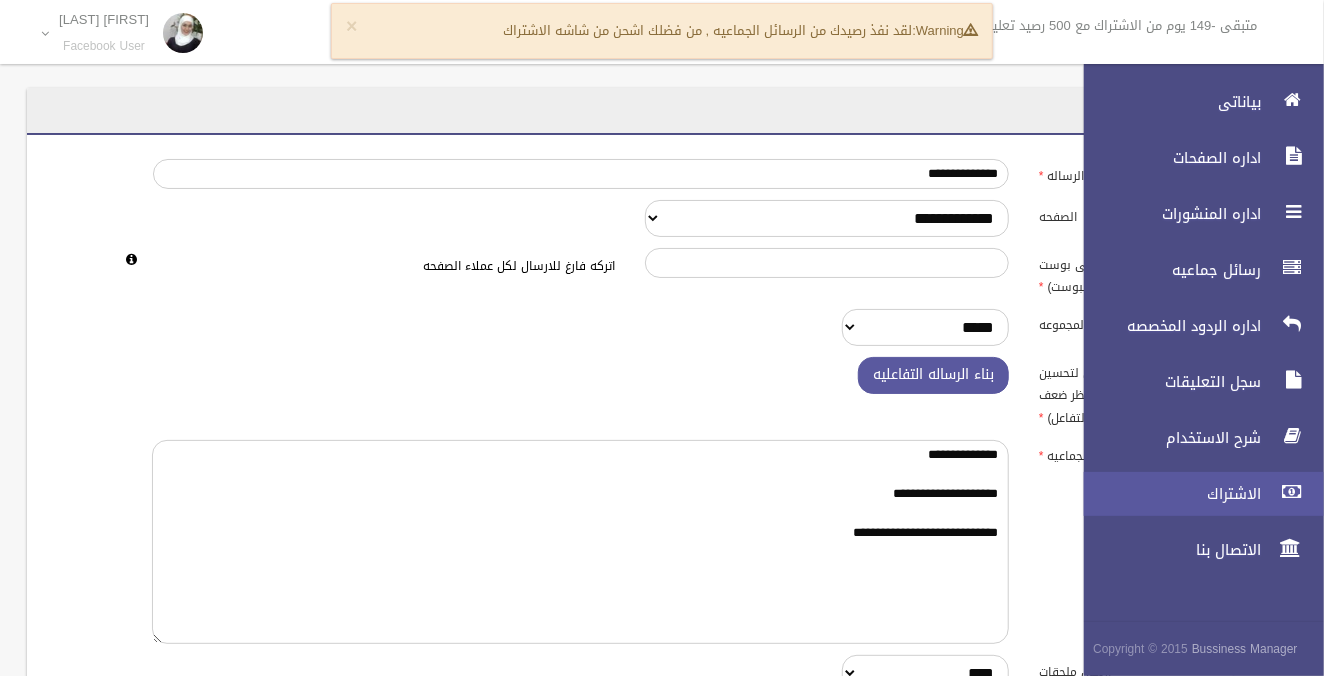 click on "الاشتراك" at bounding box center (1167, 494) 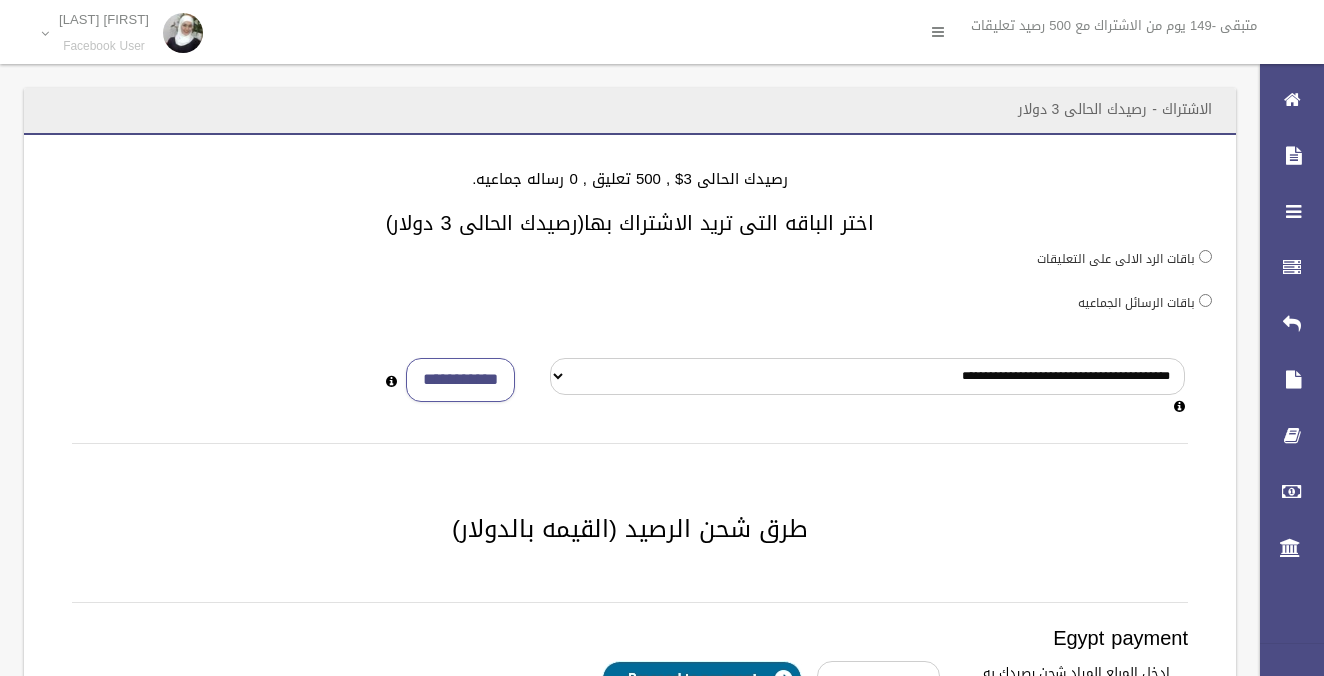 scroll, scrollTop: 0, scrollLeft: 0, axis: both 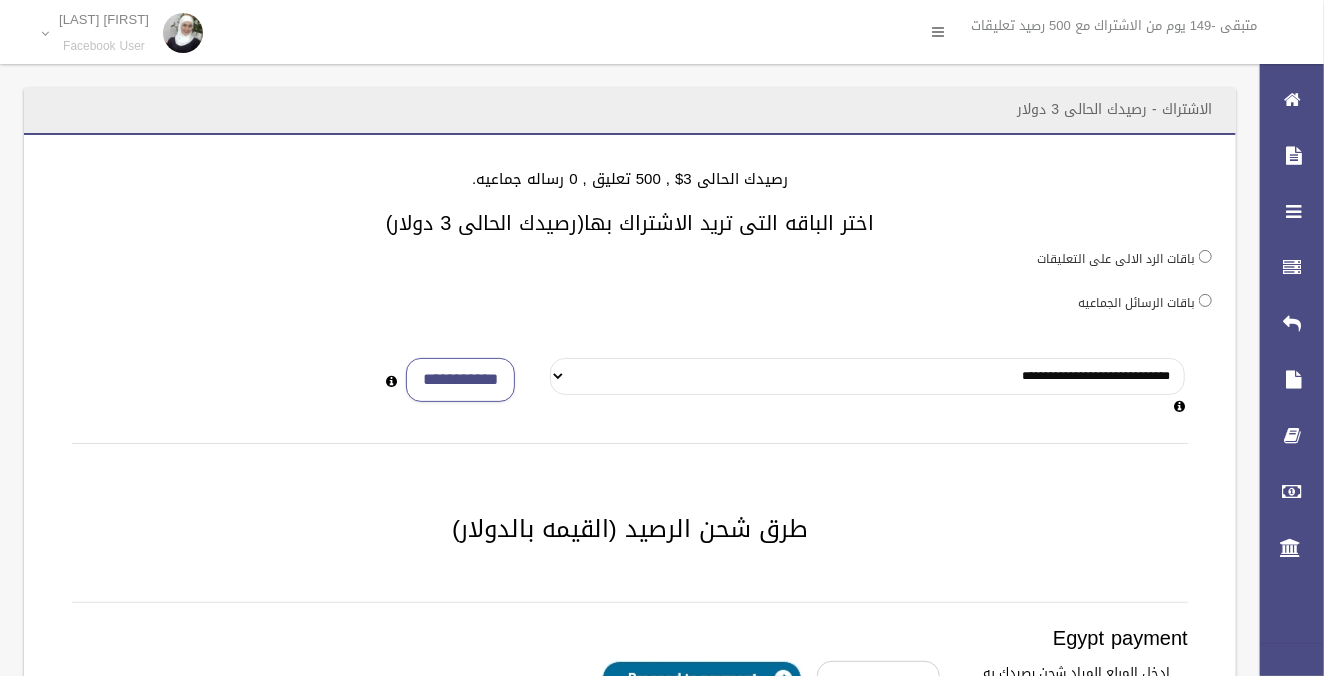 click on "**********" at bounding box center [867, 376] 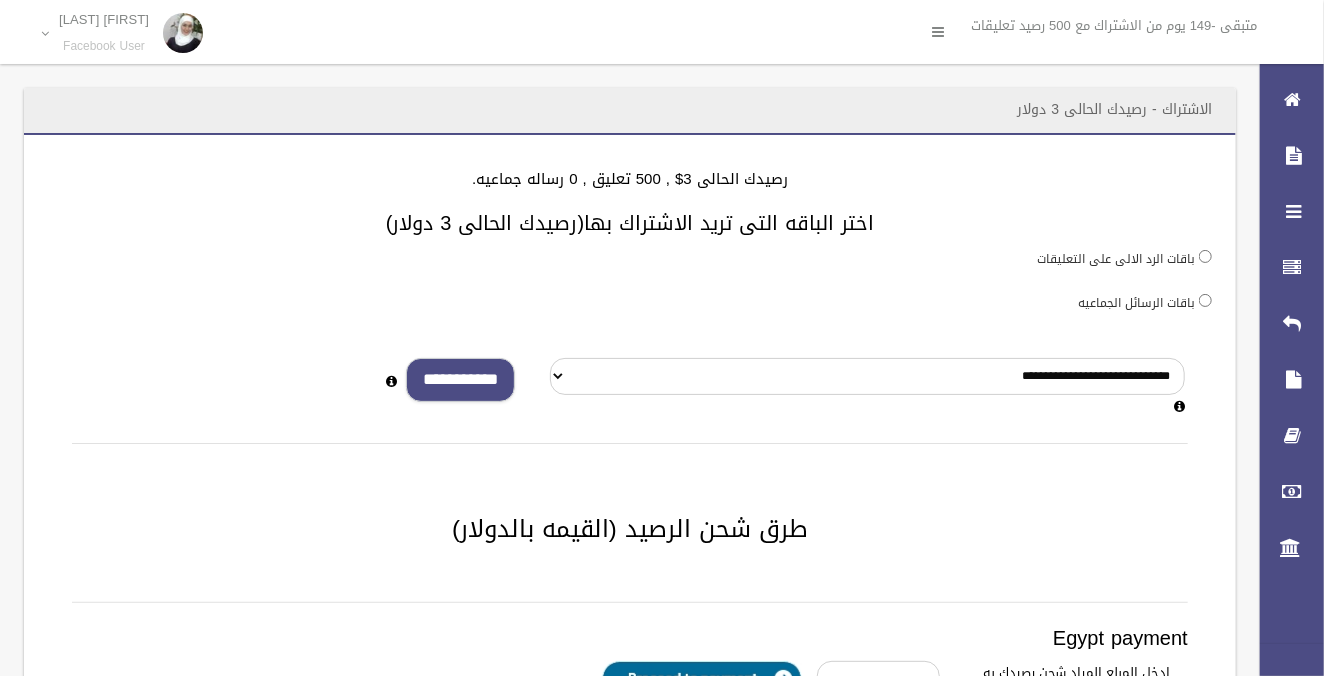click on "**********" at bounding box center (460, 380) 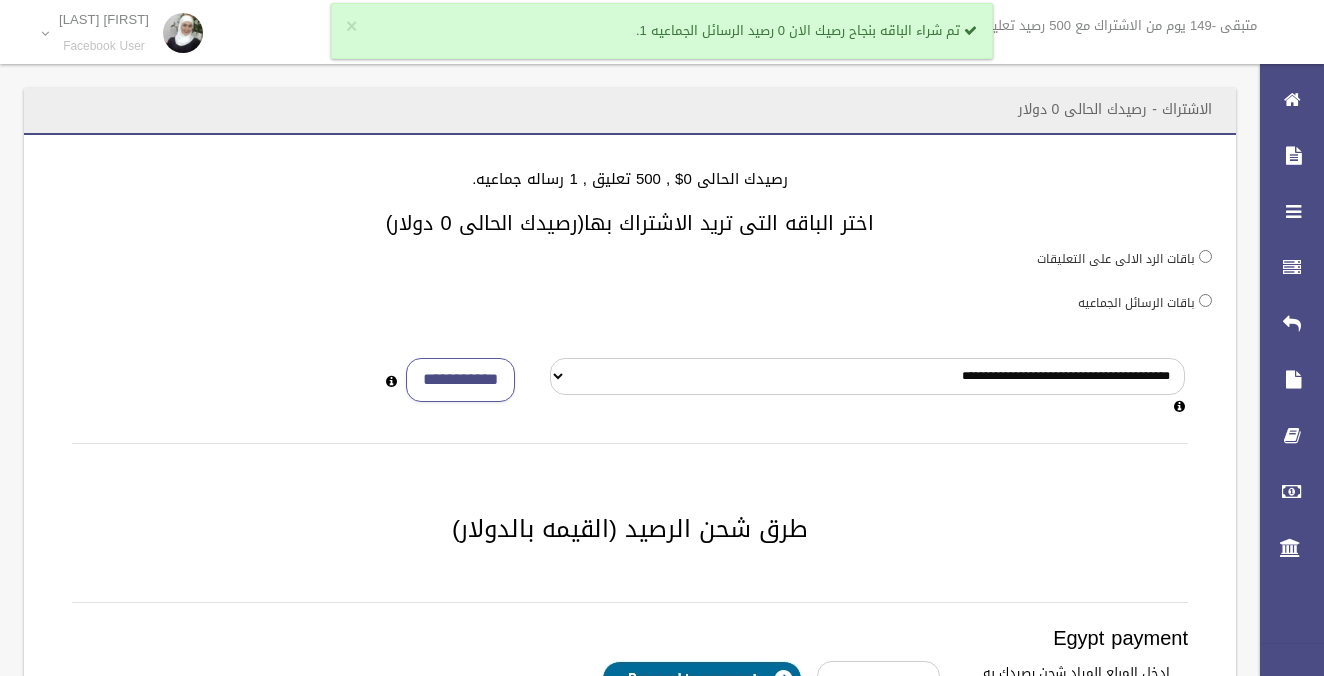 scroll, scrollTop: 0, scrollLeft: 0, axis: both 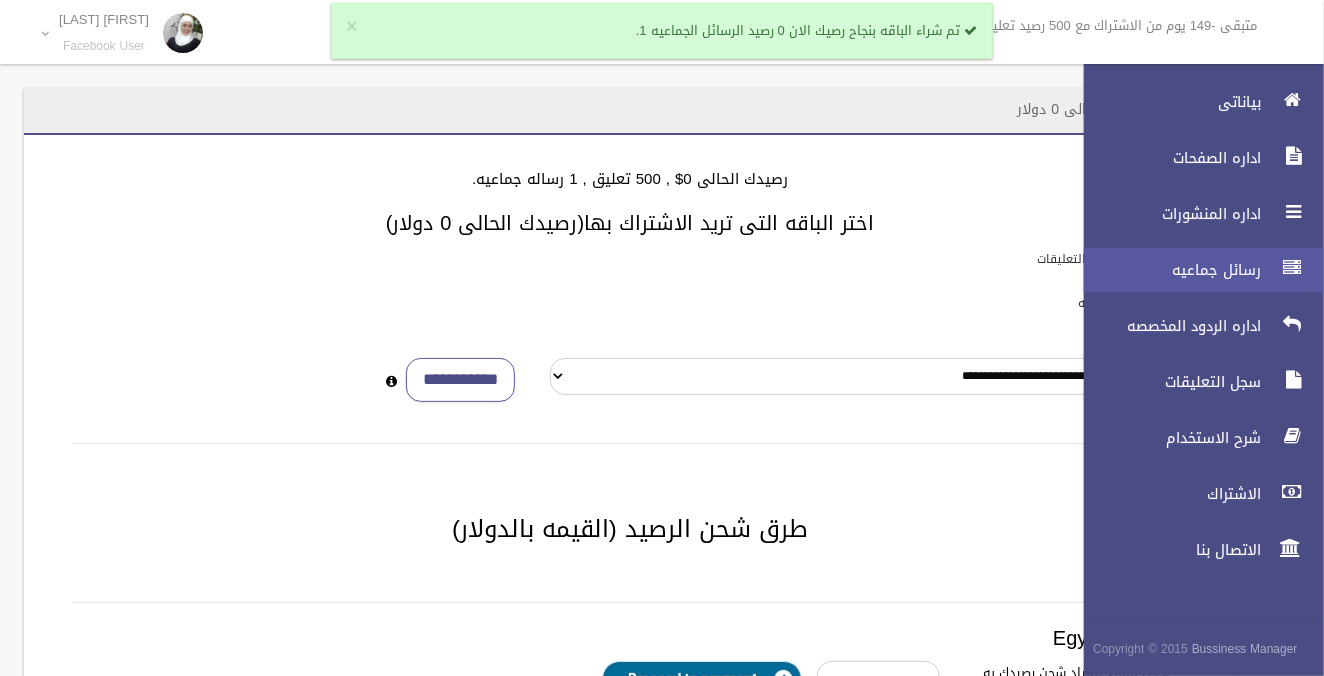 click on "رسائل جماعيه" at bounding box center (1167, 270) 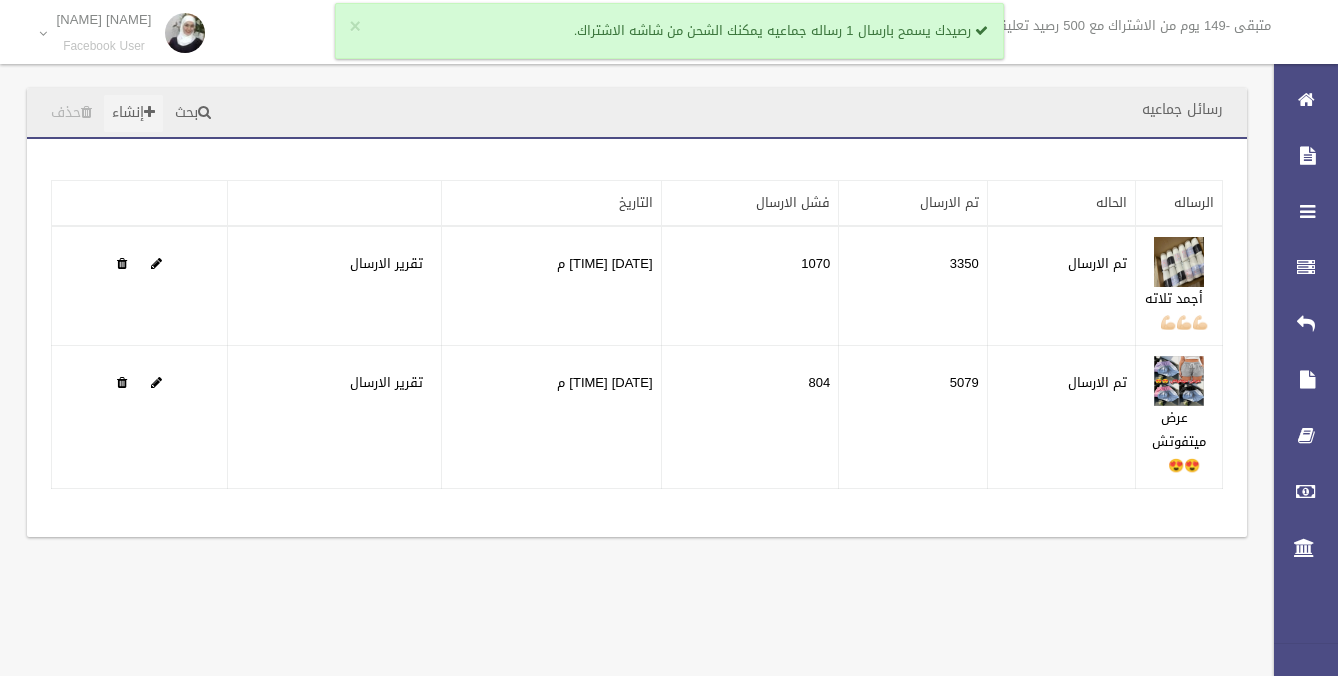 scroll, scrollTop: 0, scrollLeft: 0, axis: both 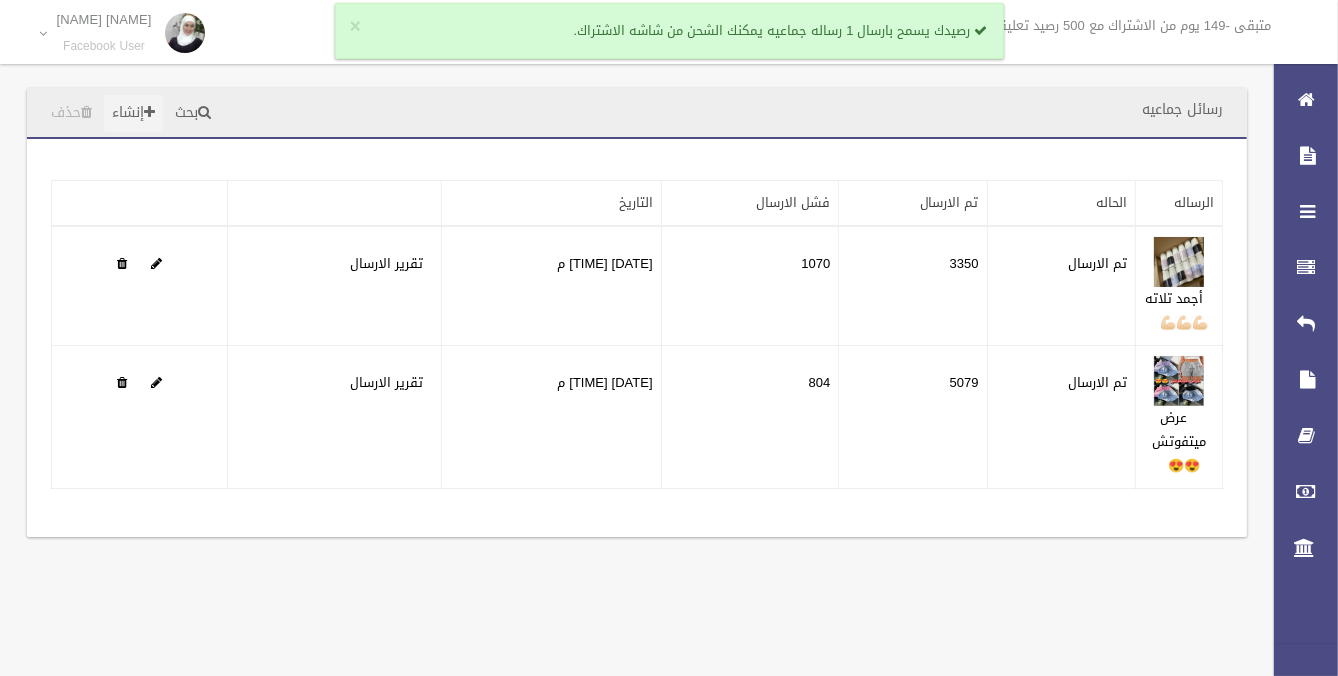 click on "إنشاء" at bounding box center (133, 113) 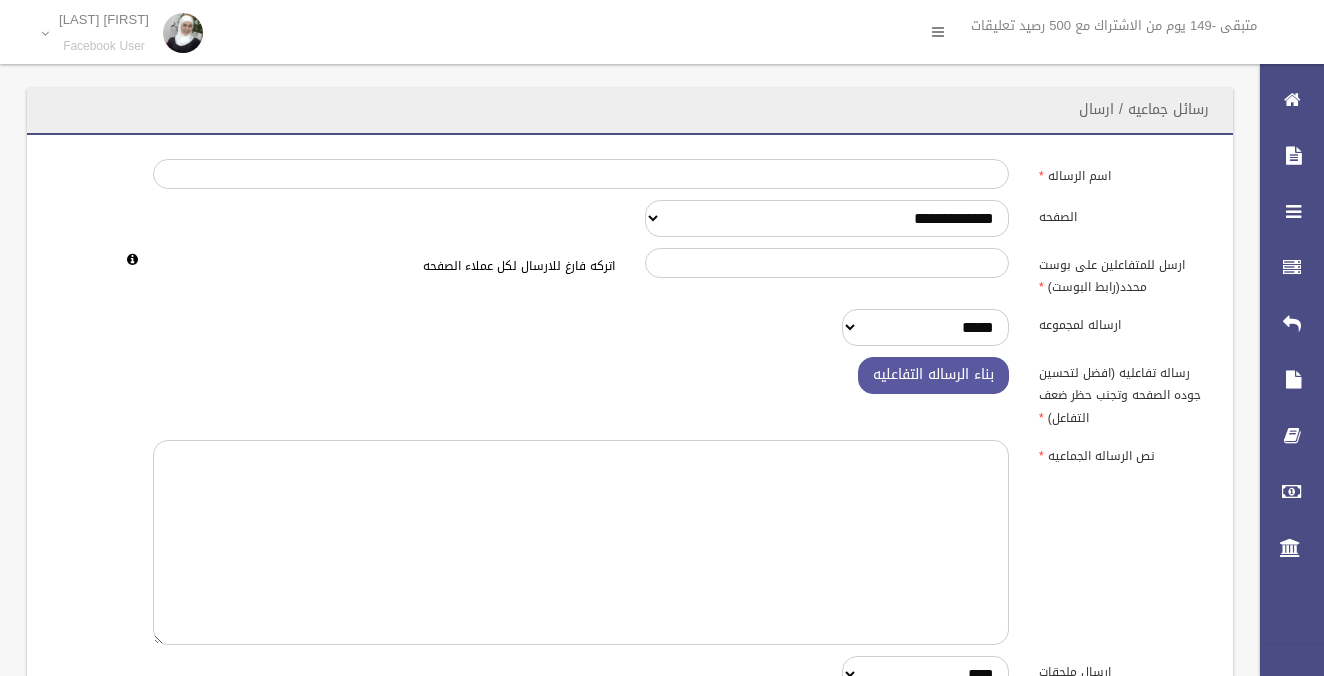 scroll, scrollTop: 0, scrollLeft: 0, axis: both 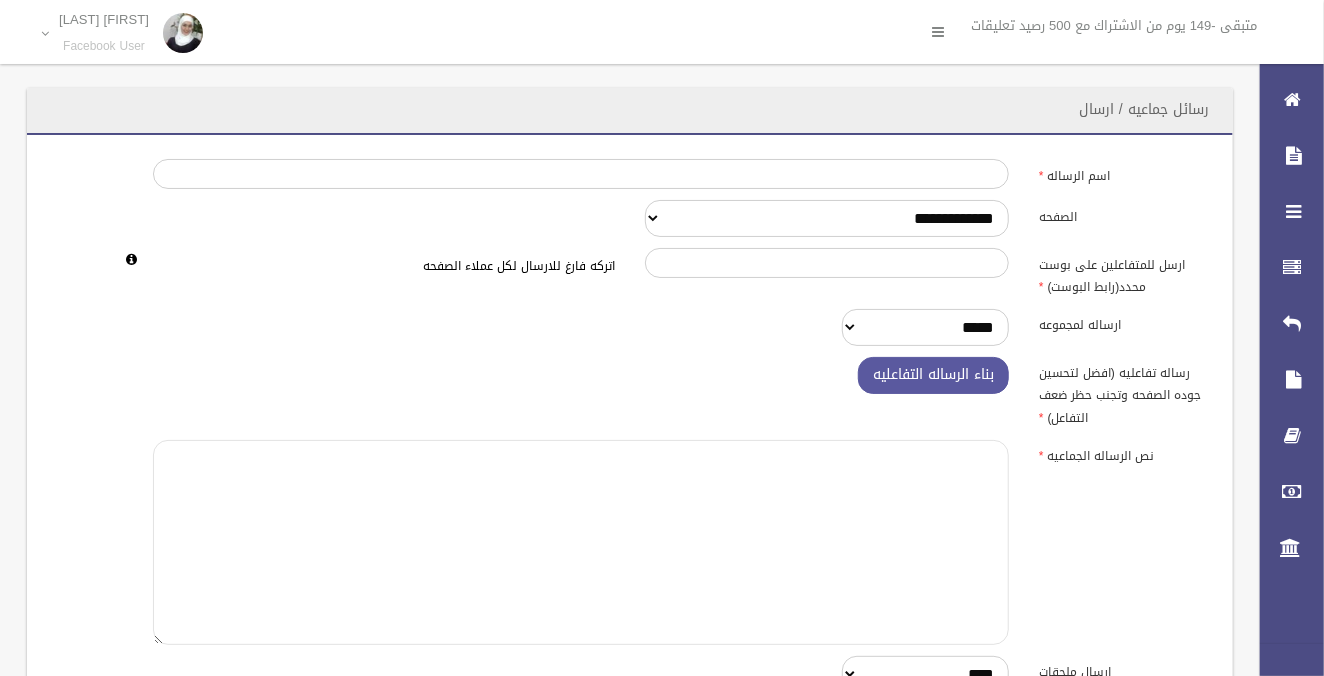 click at bounding box center [581, 542] 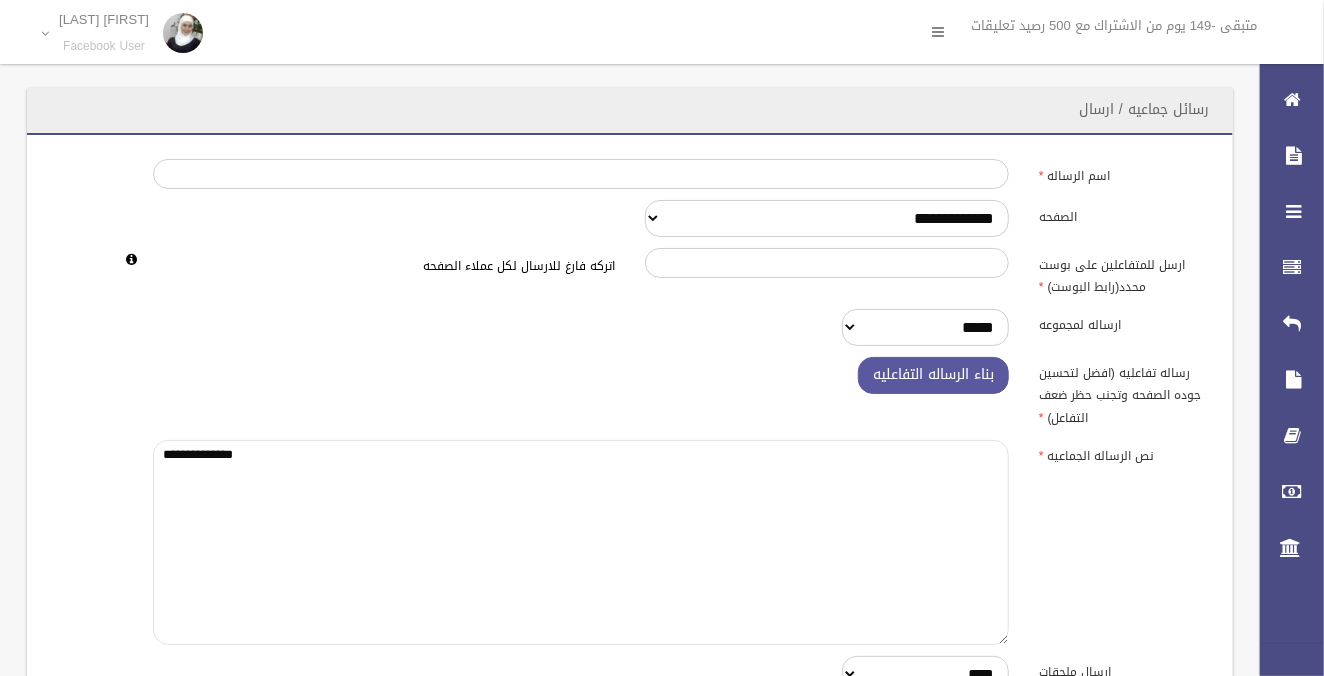 click on "**********" at bounding box center (581, 542) 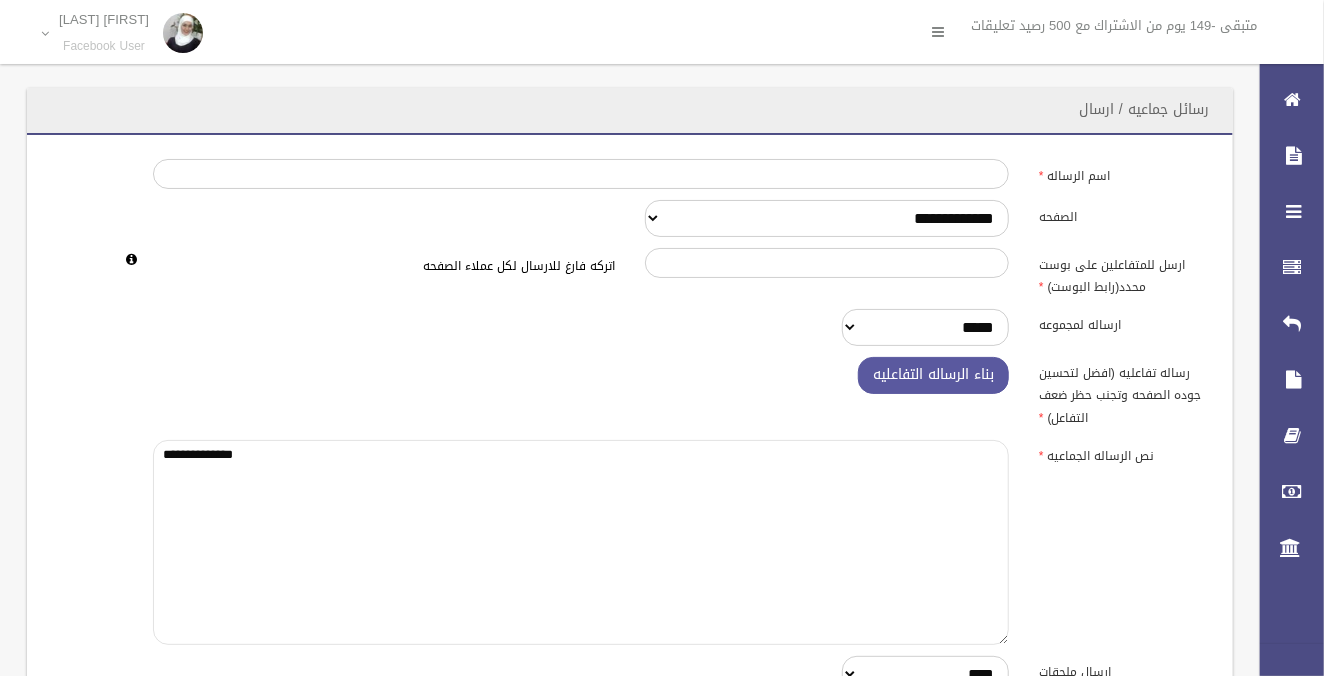paste on "**********" 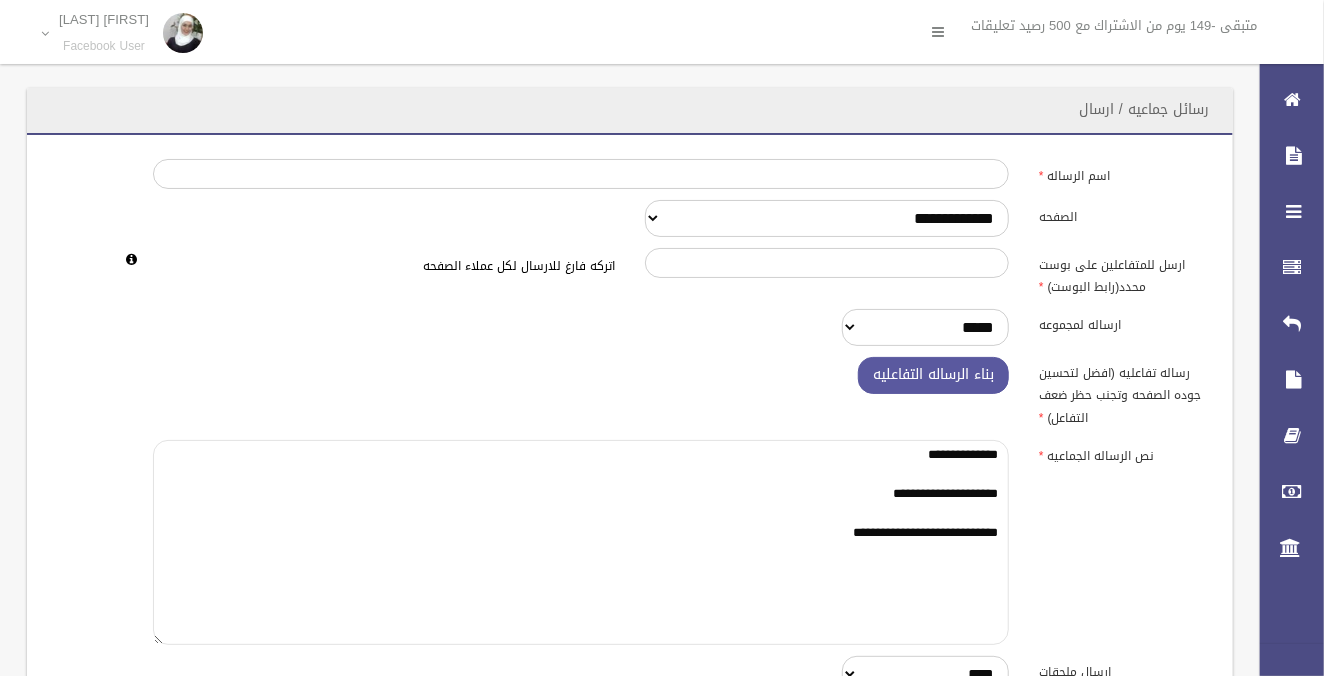 click on "**********" at bounding box center (581, 542) 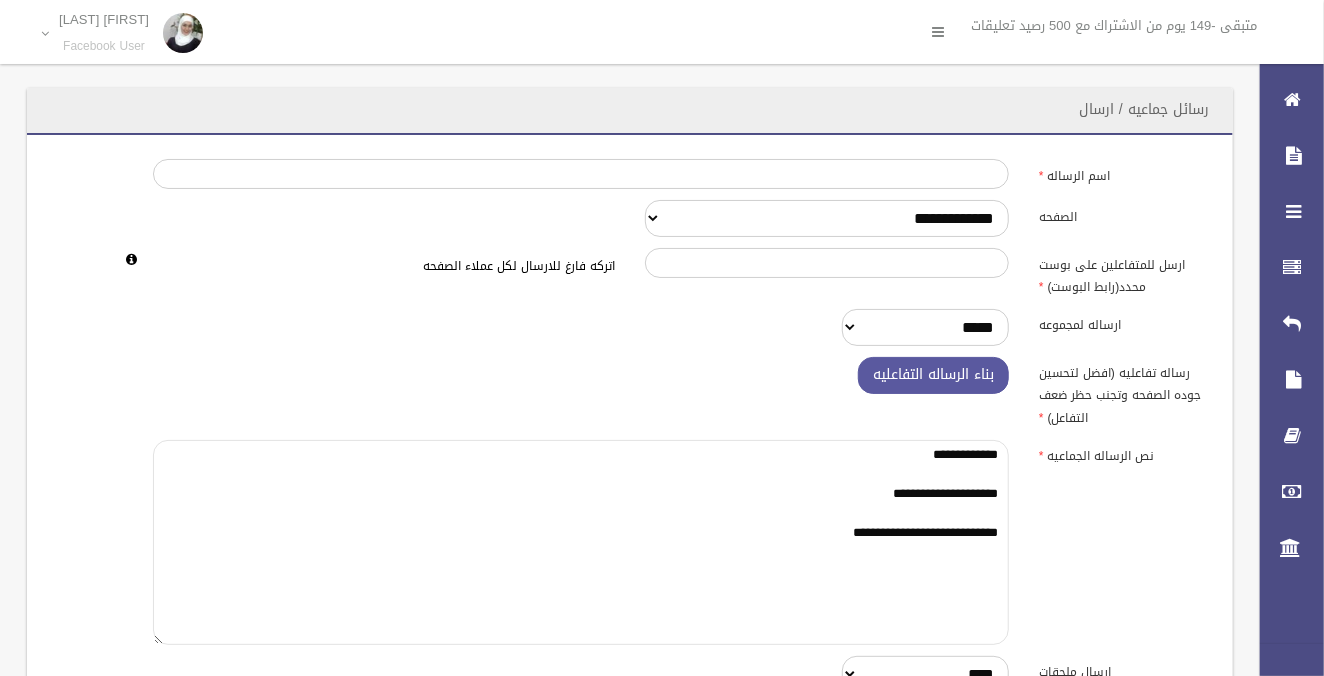 click on "**********" at bounding box center (581, 542) 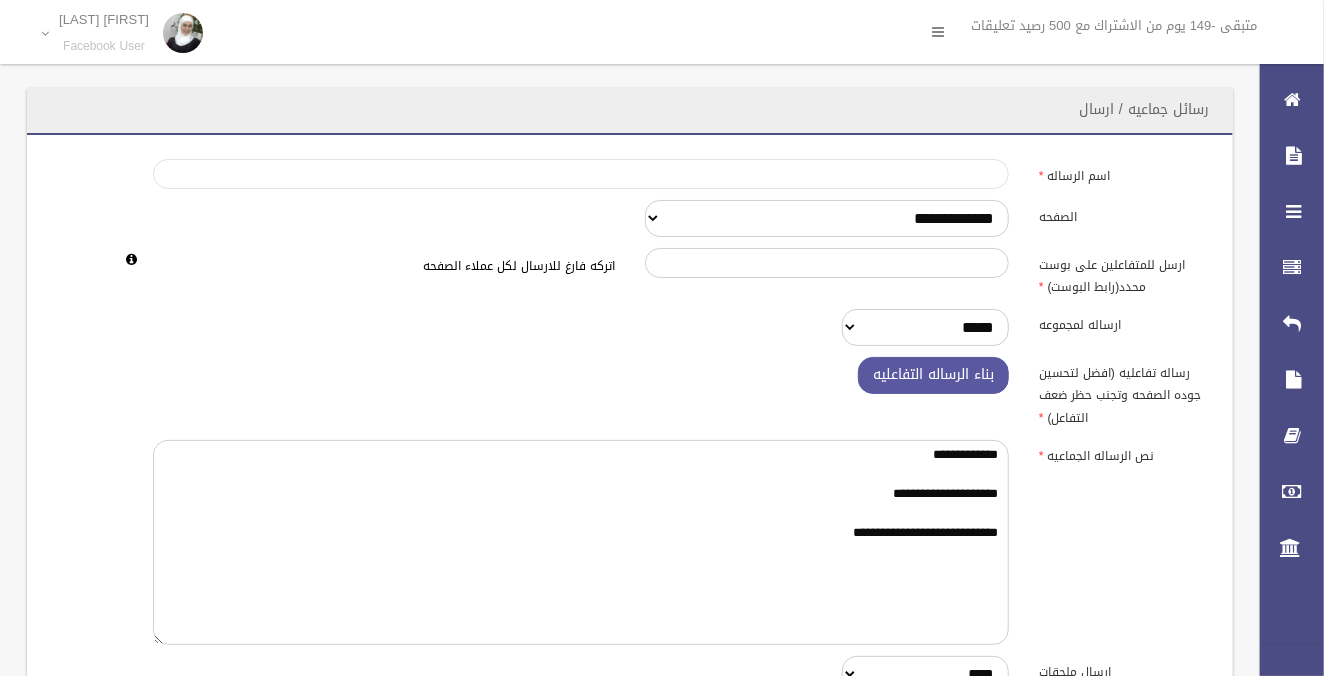 click on "اسم الرساله" at bounding box center (581, 174) 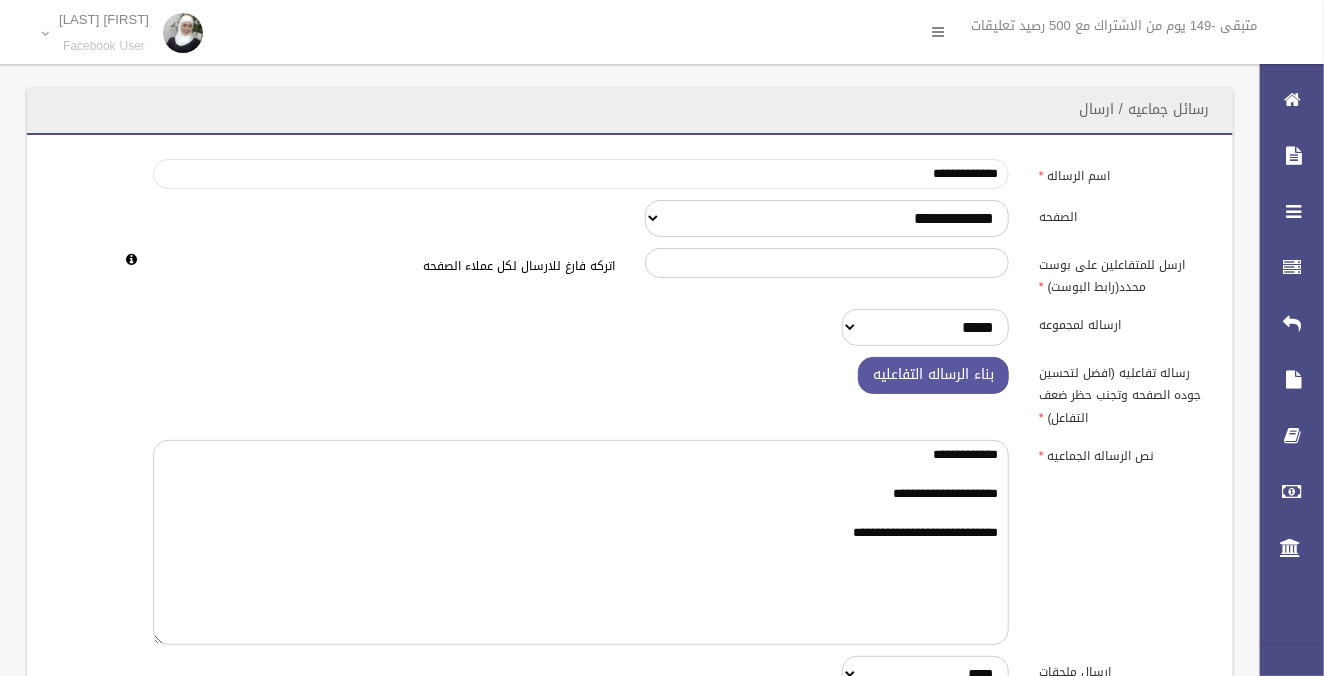 type on "**********" 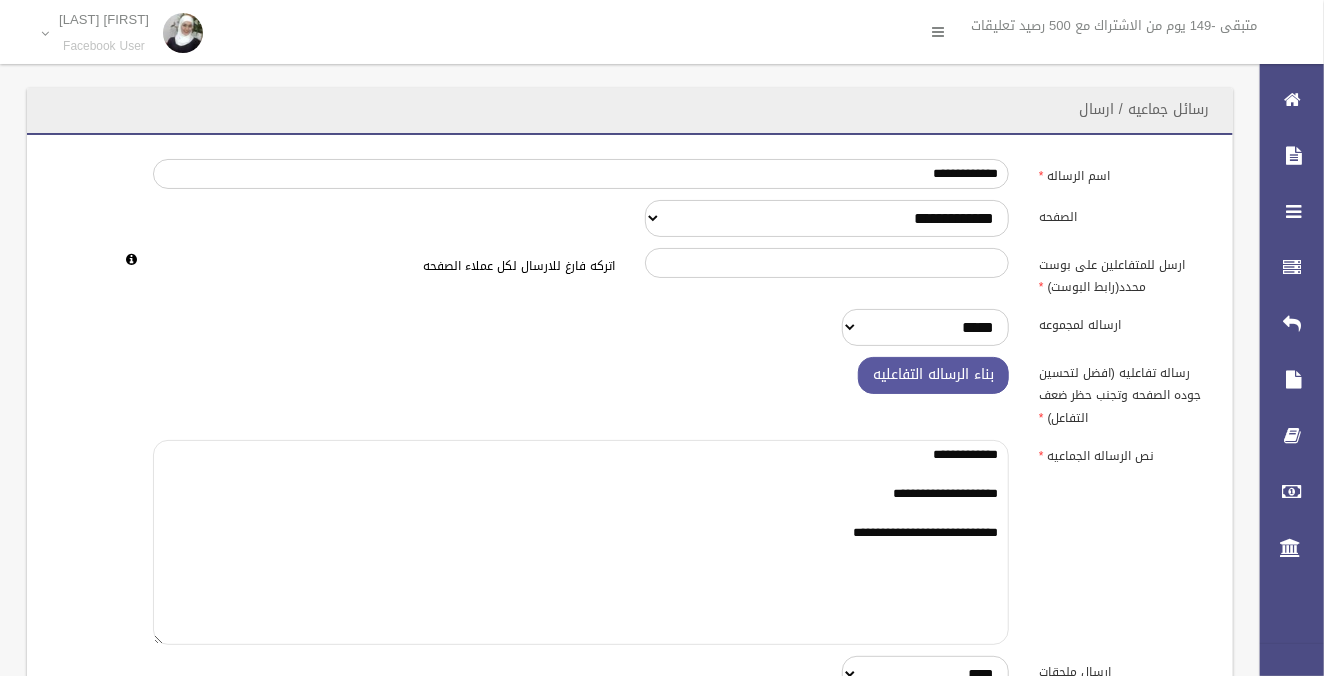 click on "**********" at bounding box center [581, 542] 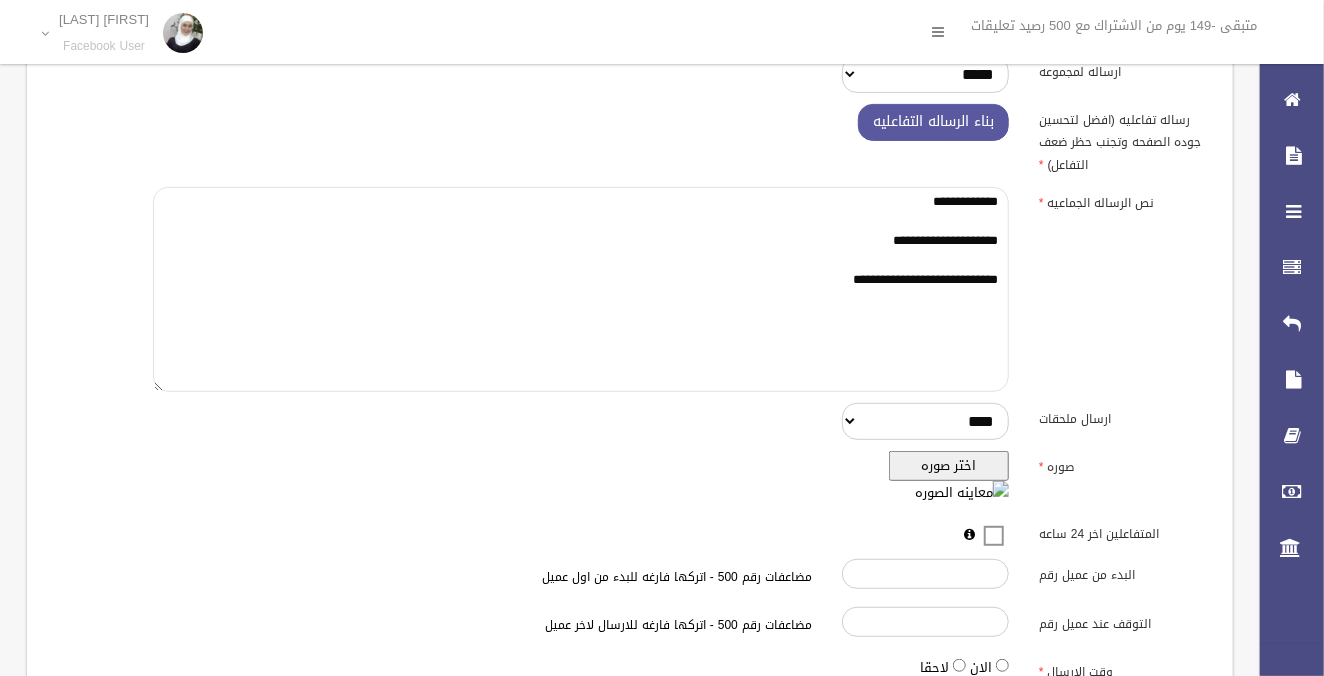 scroll, scrollTop: 272, scrollLeft: 0, axis: vertical 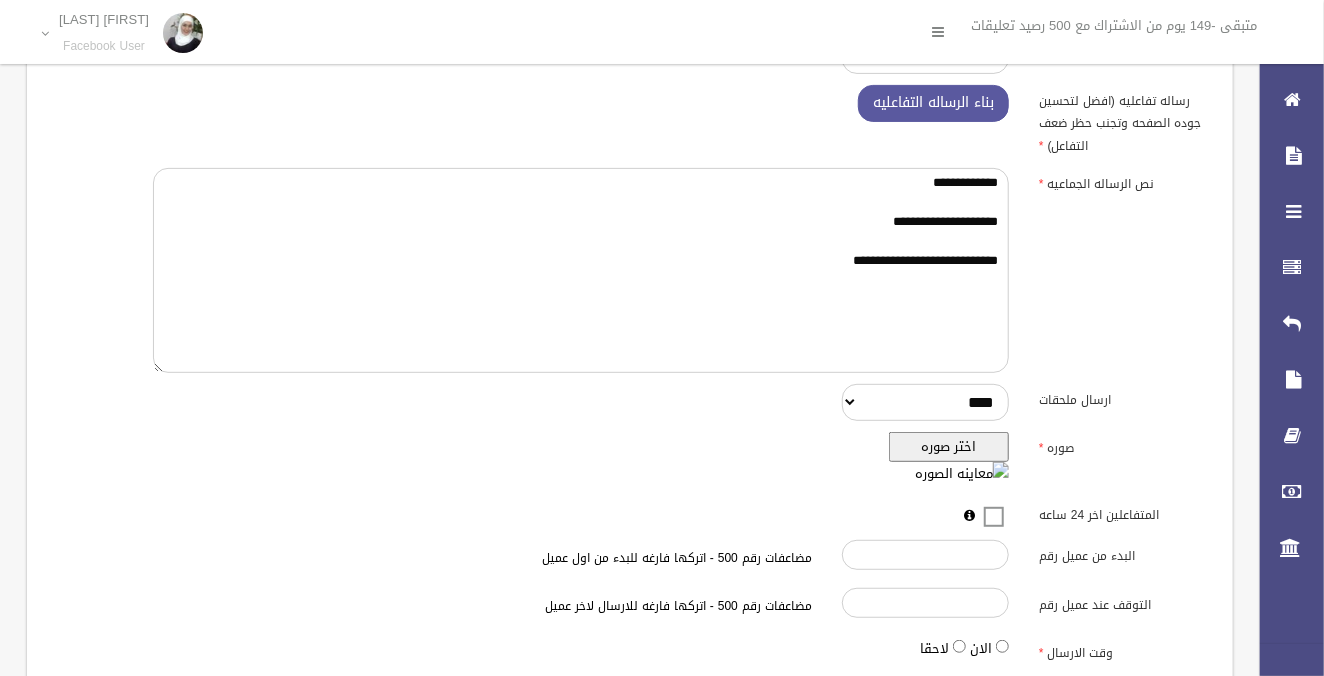 click on "اختر صوره" at bounding box center (949, 447) 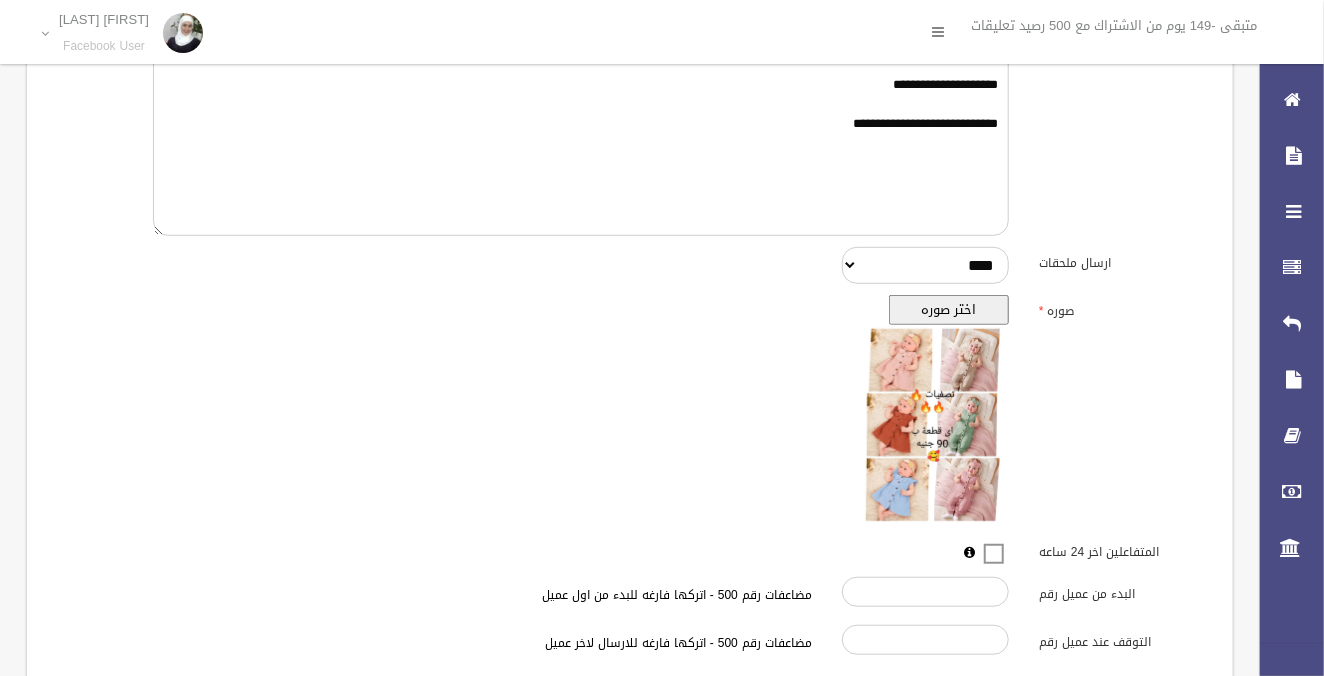 scroll, scrollTop: 0, scrollLeft: 0, axis: both 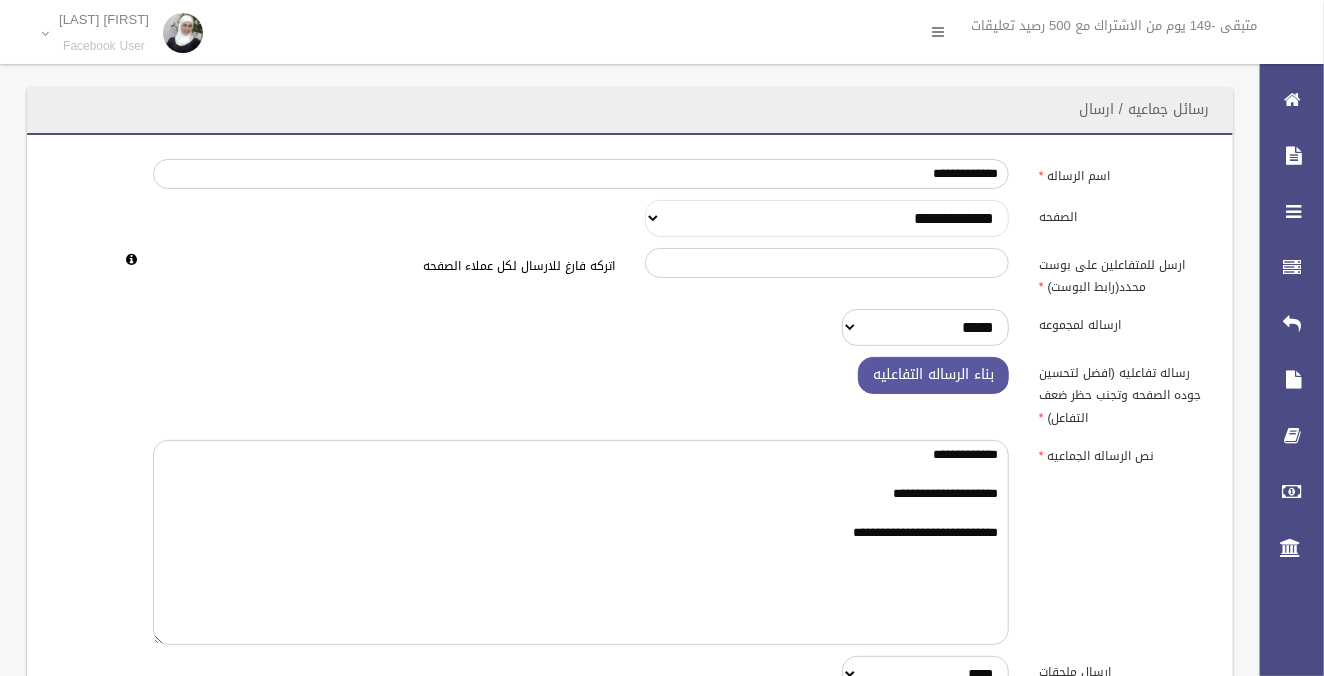 drag, startPoint x: 840, startPoint y: 210, endPoint x: 839, endPoint y: 221, distance: 11.045361 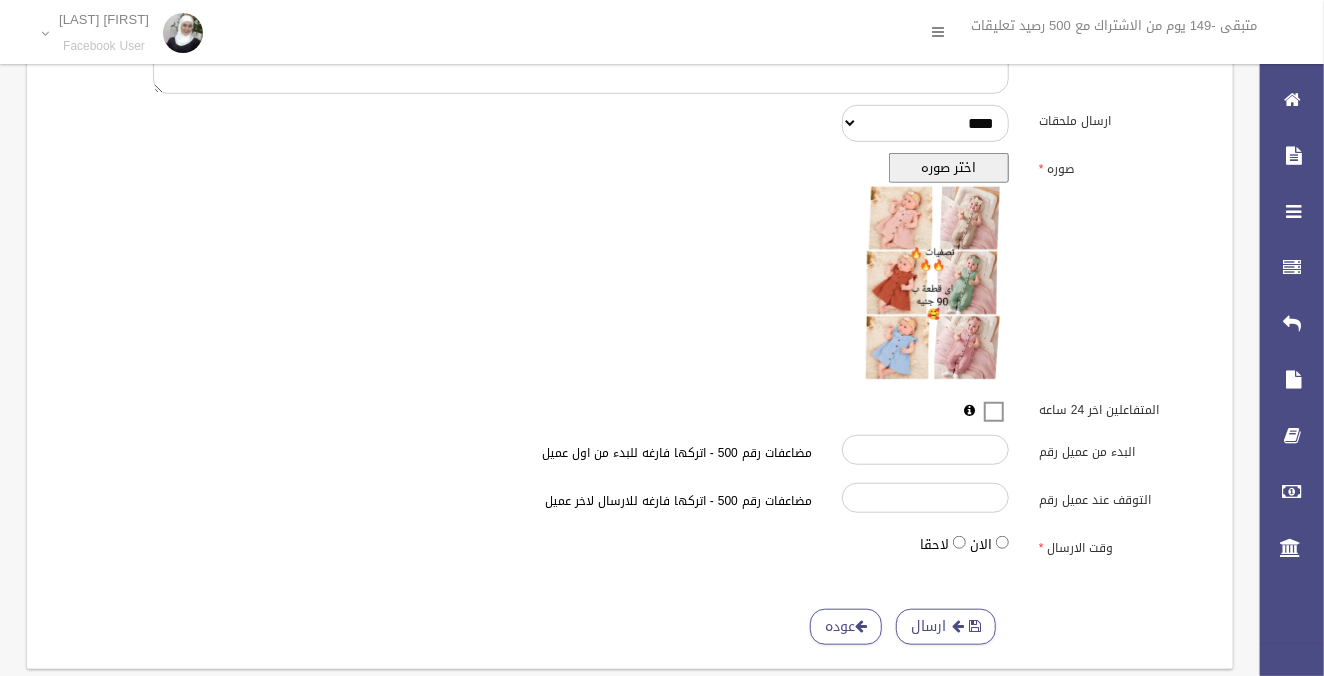 scroll, scrollTop: 591, scrollLeft: 0, axis: vertical 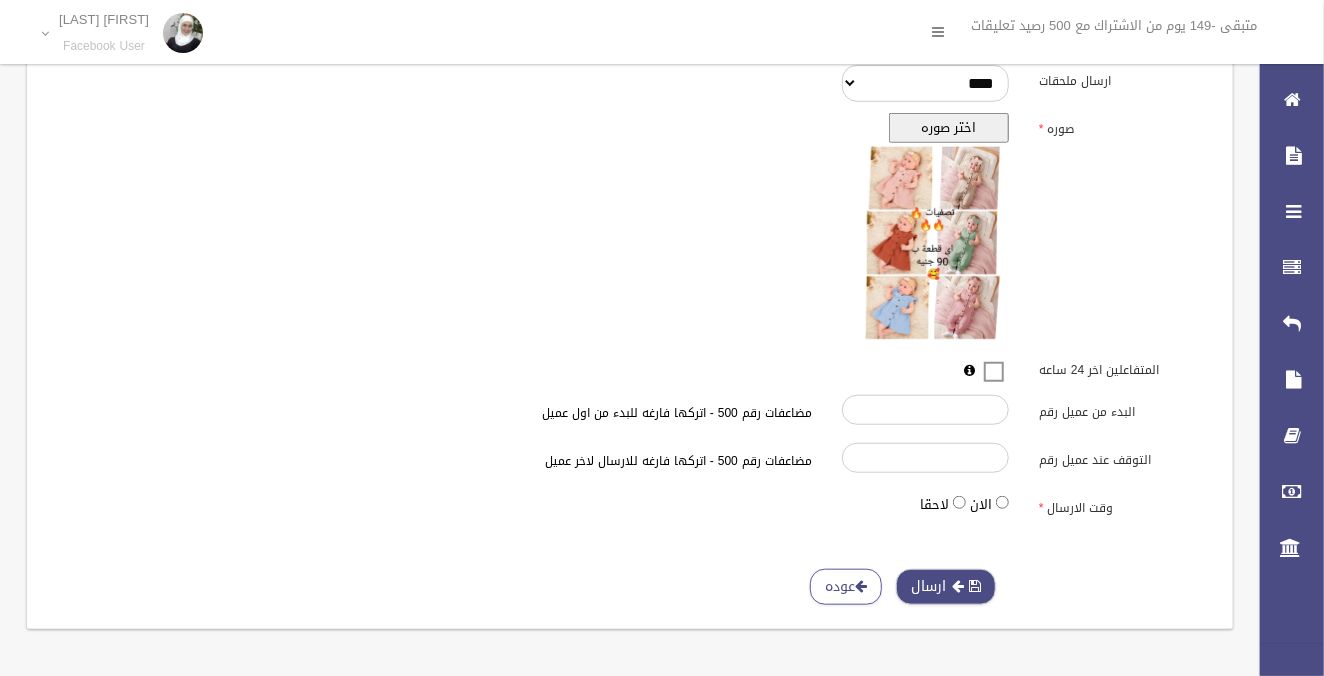click on "ارسال" at bounding box center (946, 587) 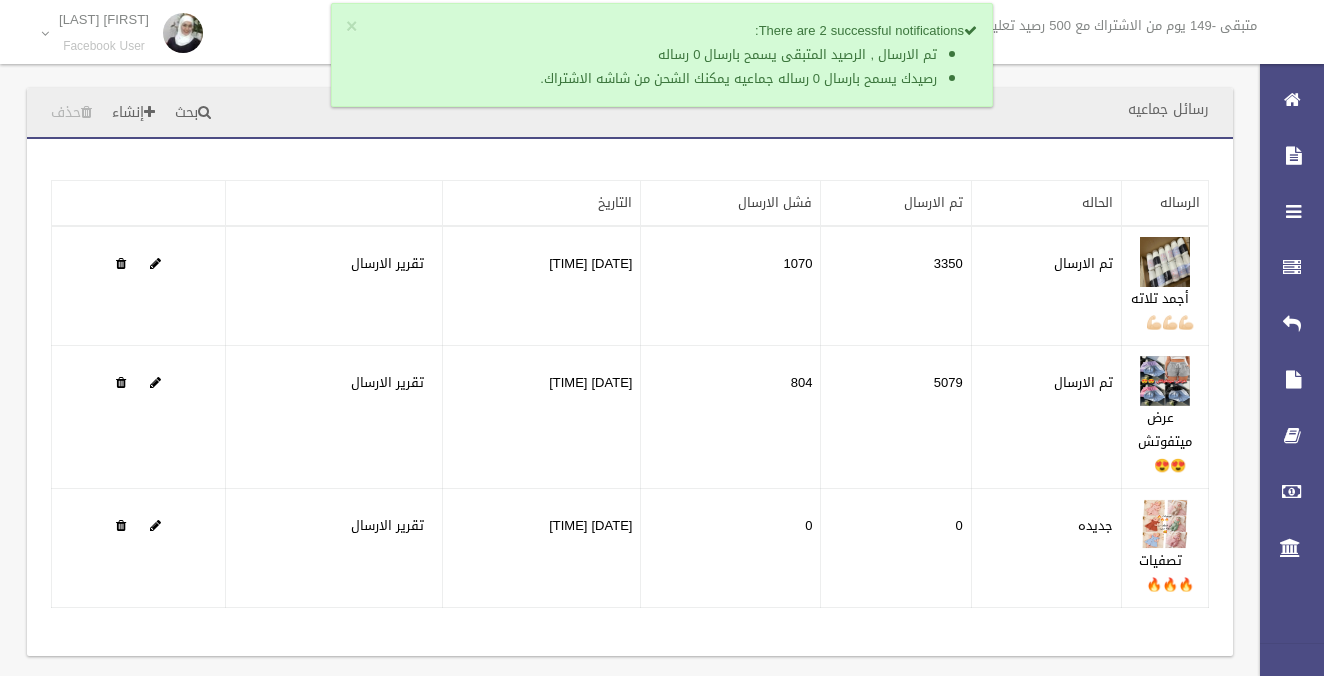 scroll, scrollTop: 0, scrollLeft: 0, axis: both 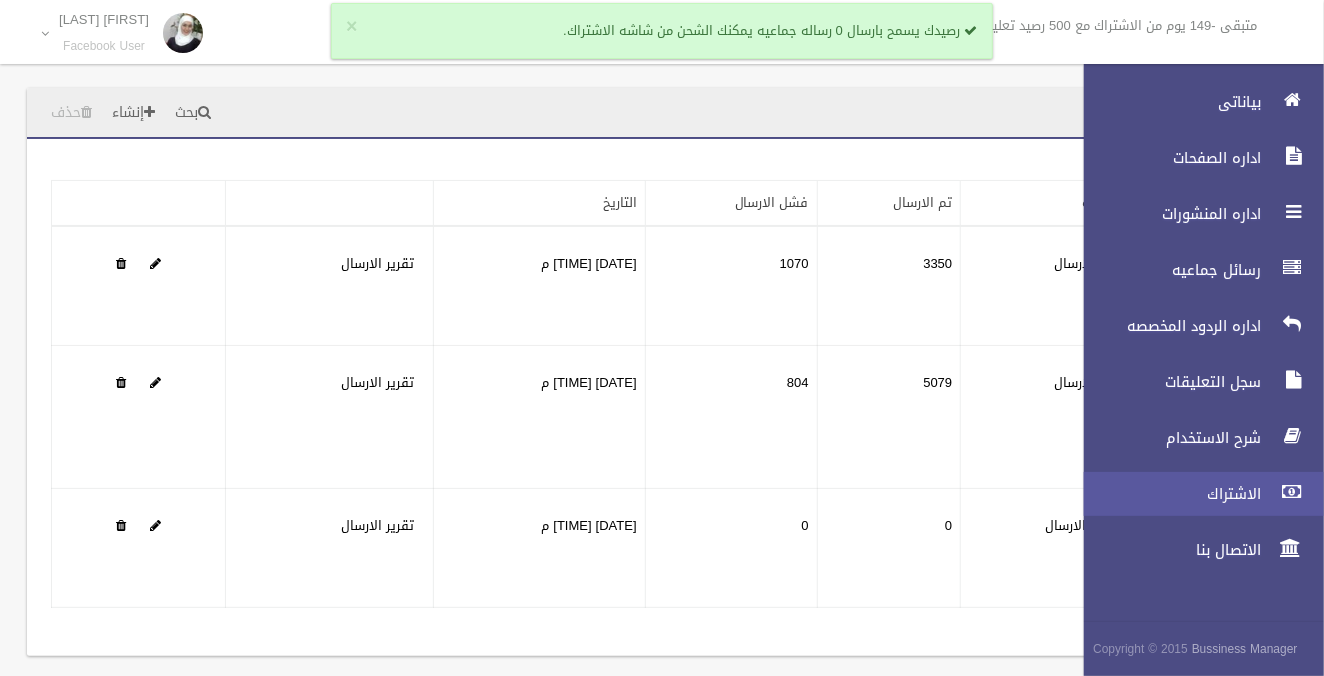 click on "الاشتراك" at bounding box center [1167, 494] 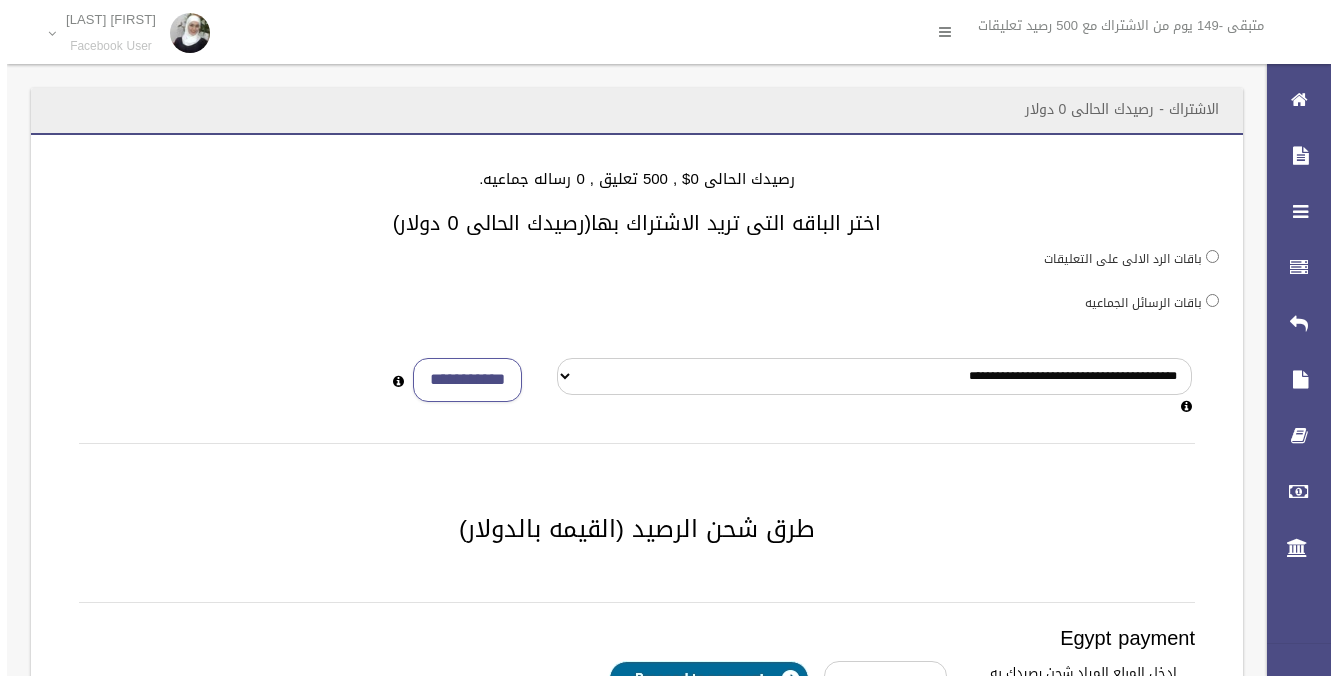 scroll, scrollTop: 0, scrollLeft: 0, axis: both 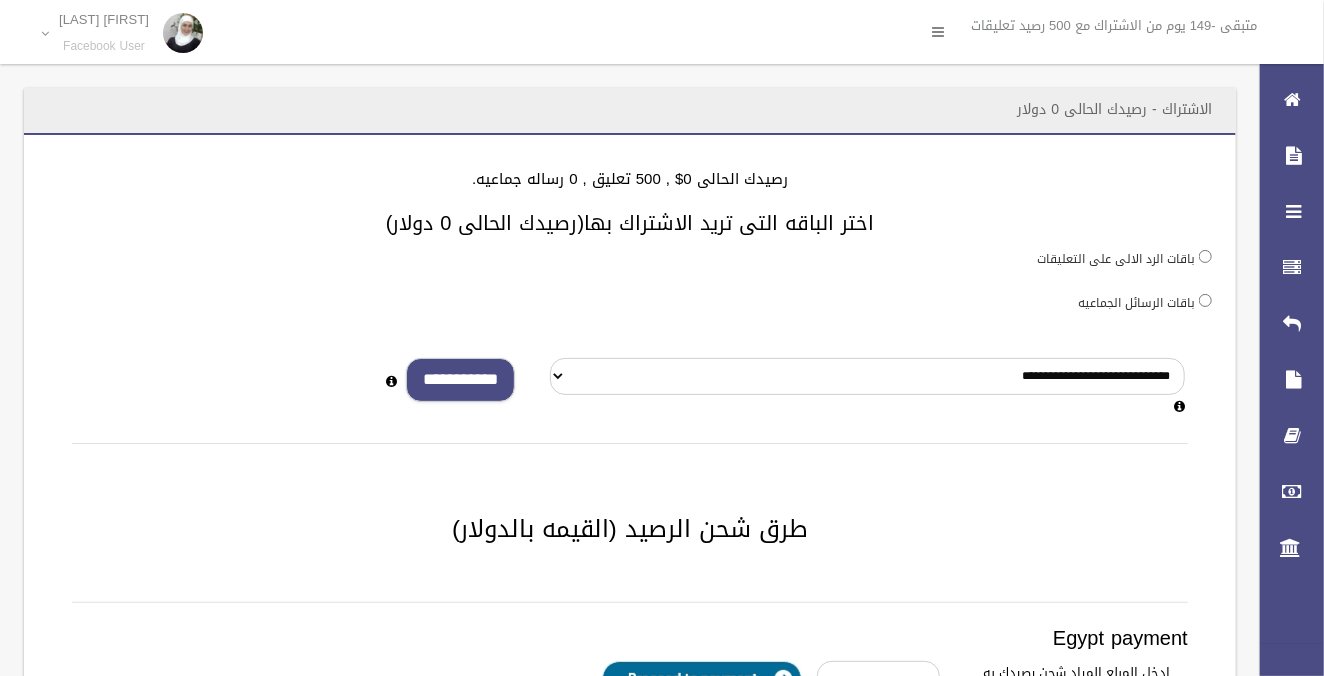 click on "**********" at bounding box center [460, 380] 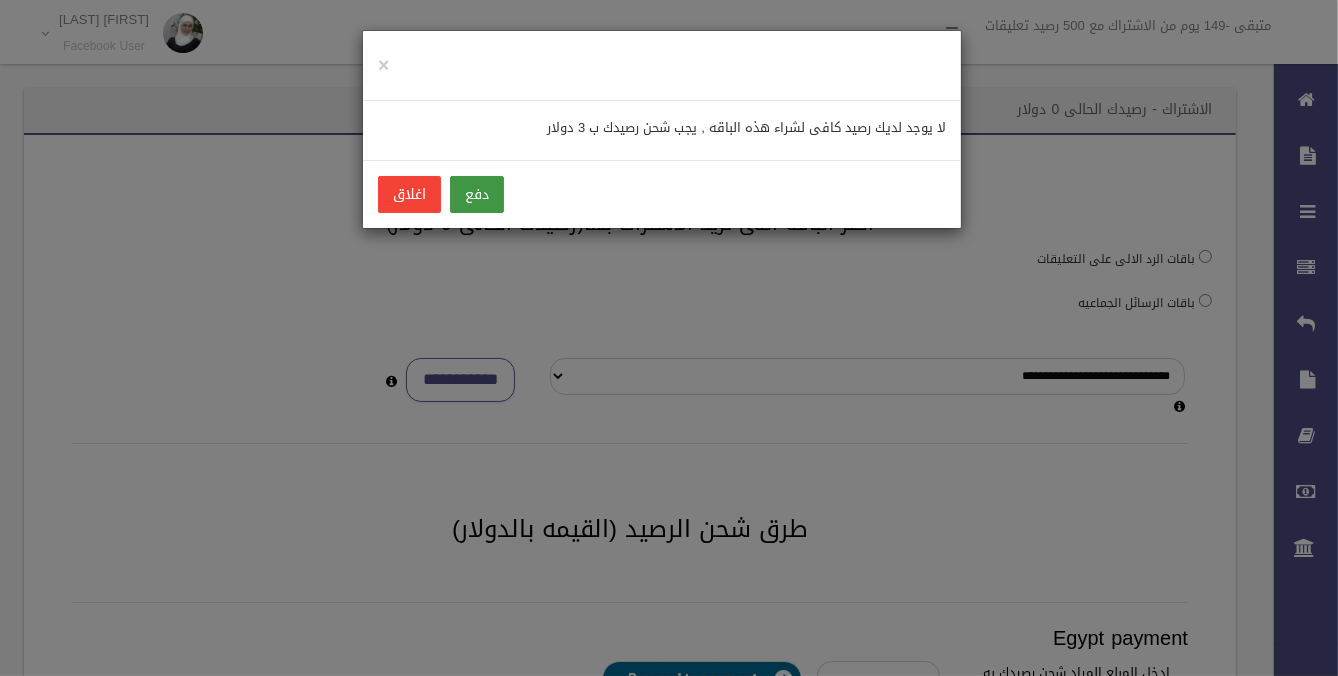 click on "دفع" at bounding box center (477, 194) 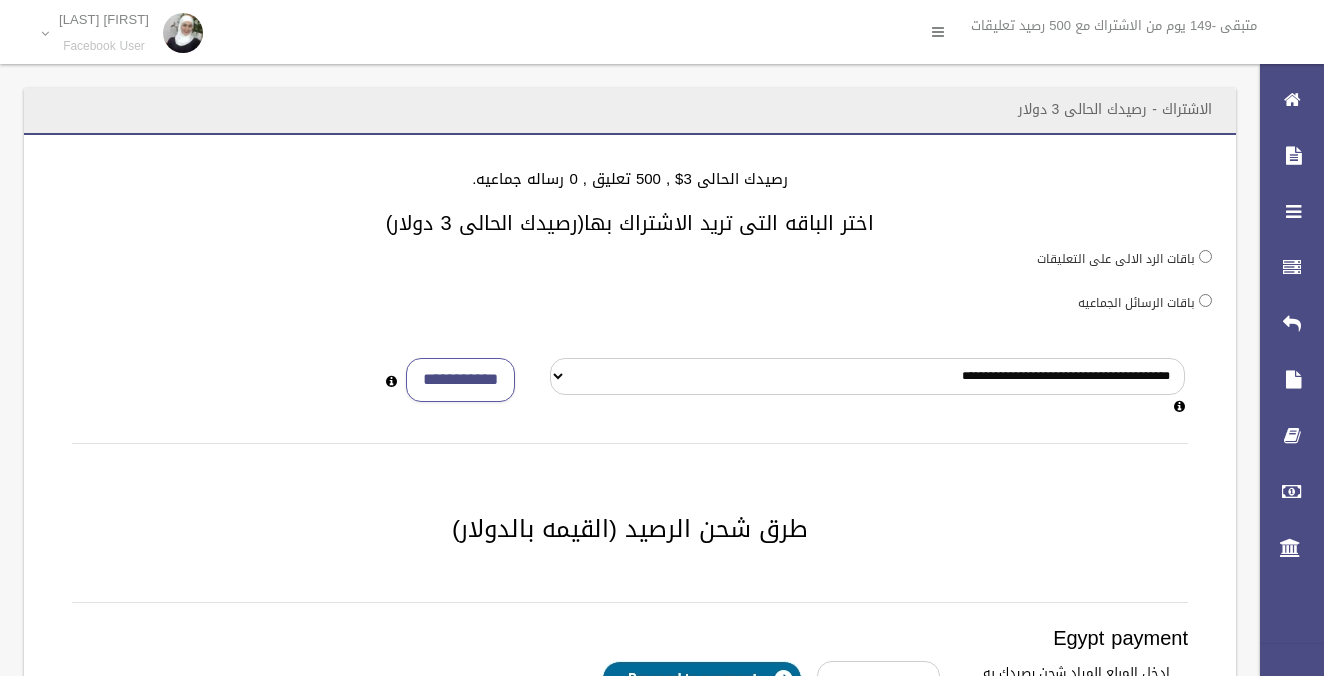 scroll, scrollTop: 0, scrollLeft: 0, axis: both 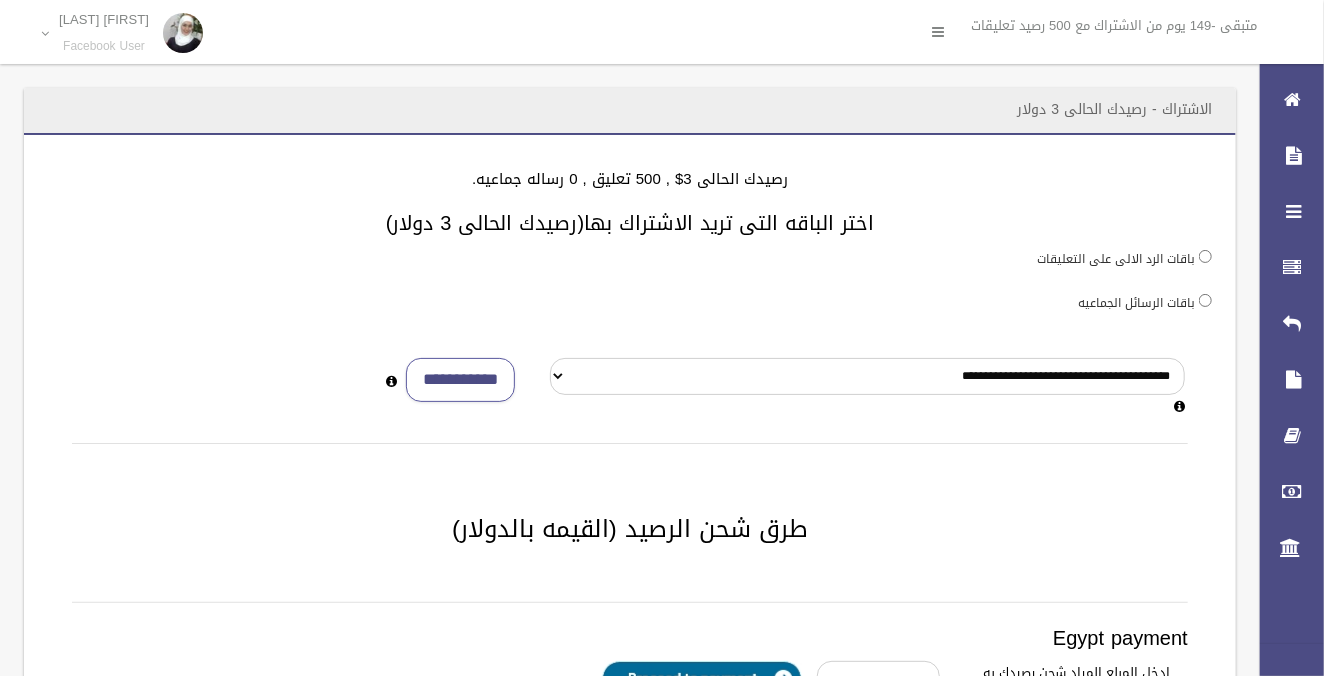 click on "باقات الرسائل الجماعيه" at bounding box center (630, 302) 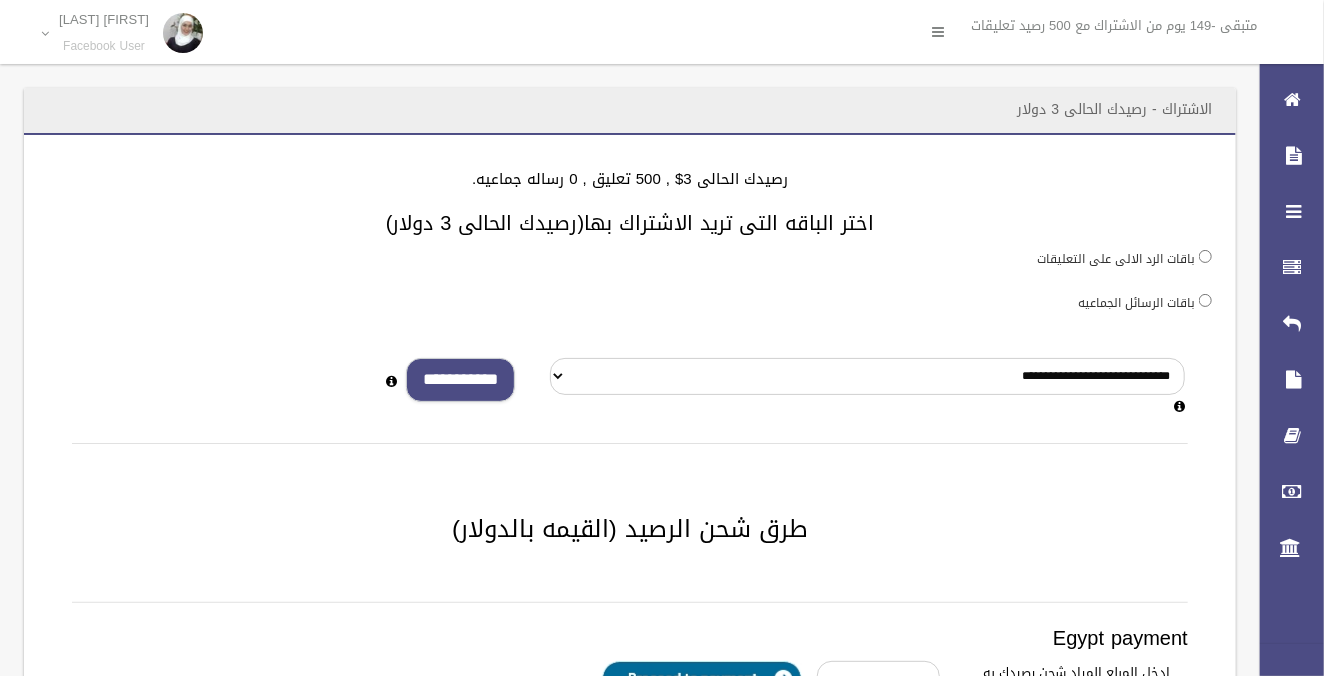 click on "**********" at bounding box center [460, 380] 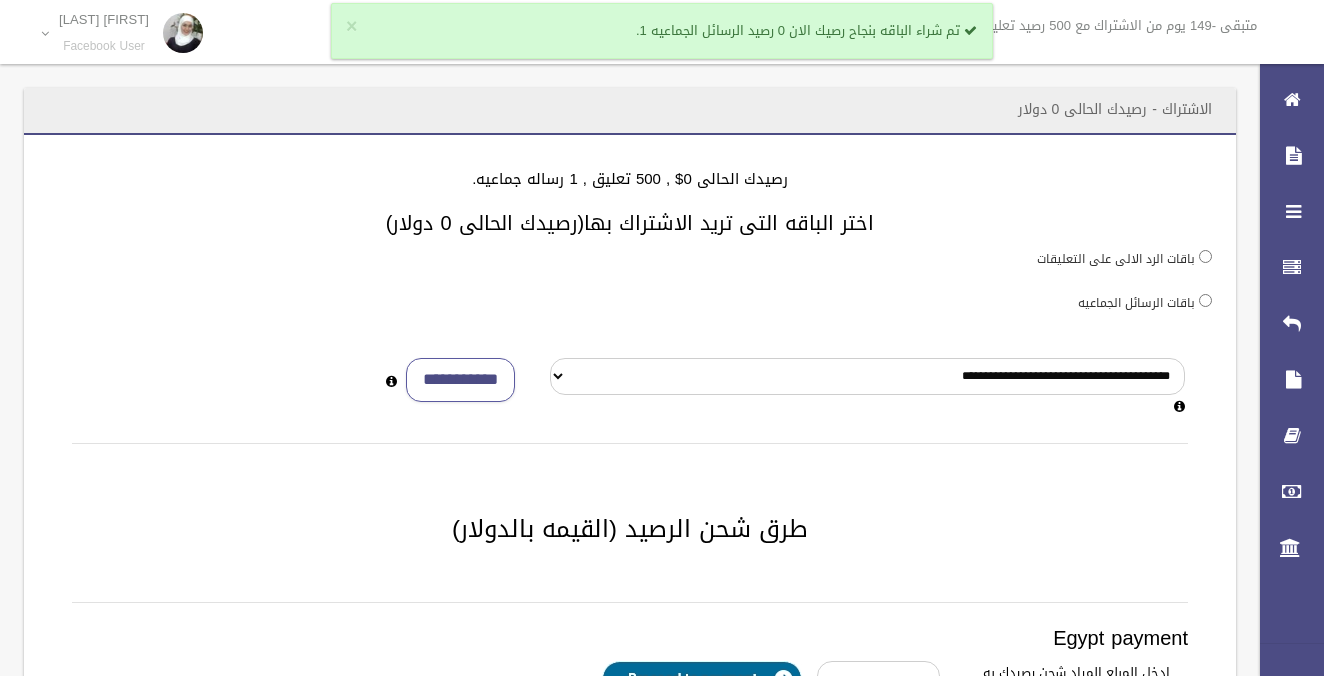 scroll, scrollTop: 0, scrollLeft: 0, axis: both 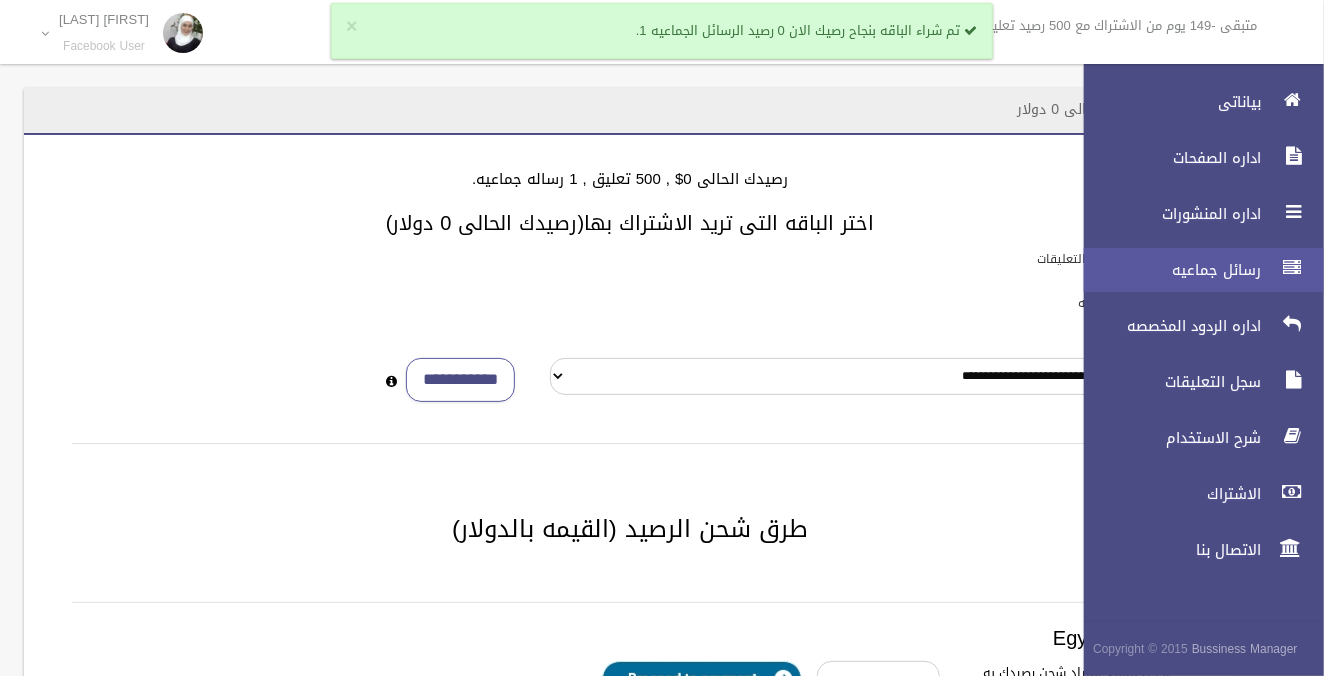 click on "رسائل جماعيه" at bounding box center [1167, 270] 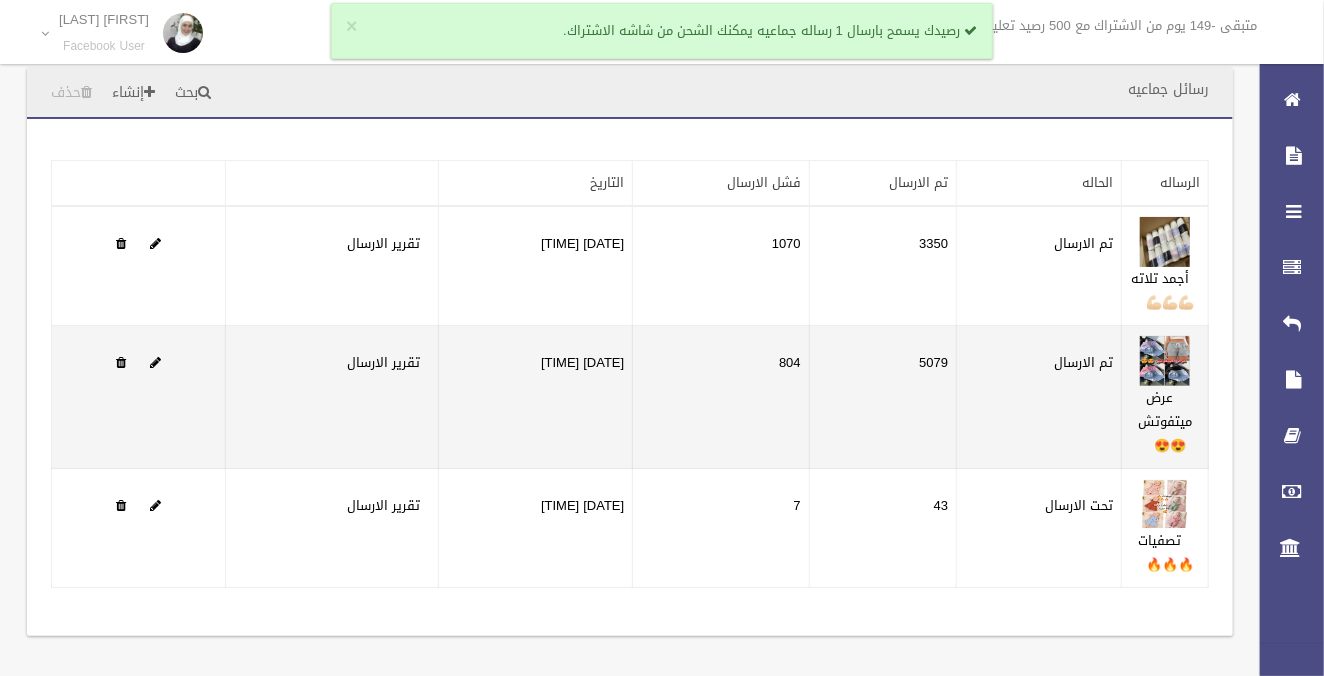 scroll, scrollTop: 26, scrollLeft: 0, axis: vertical 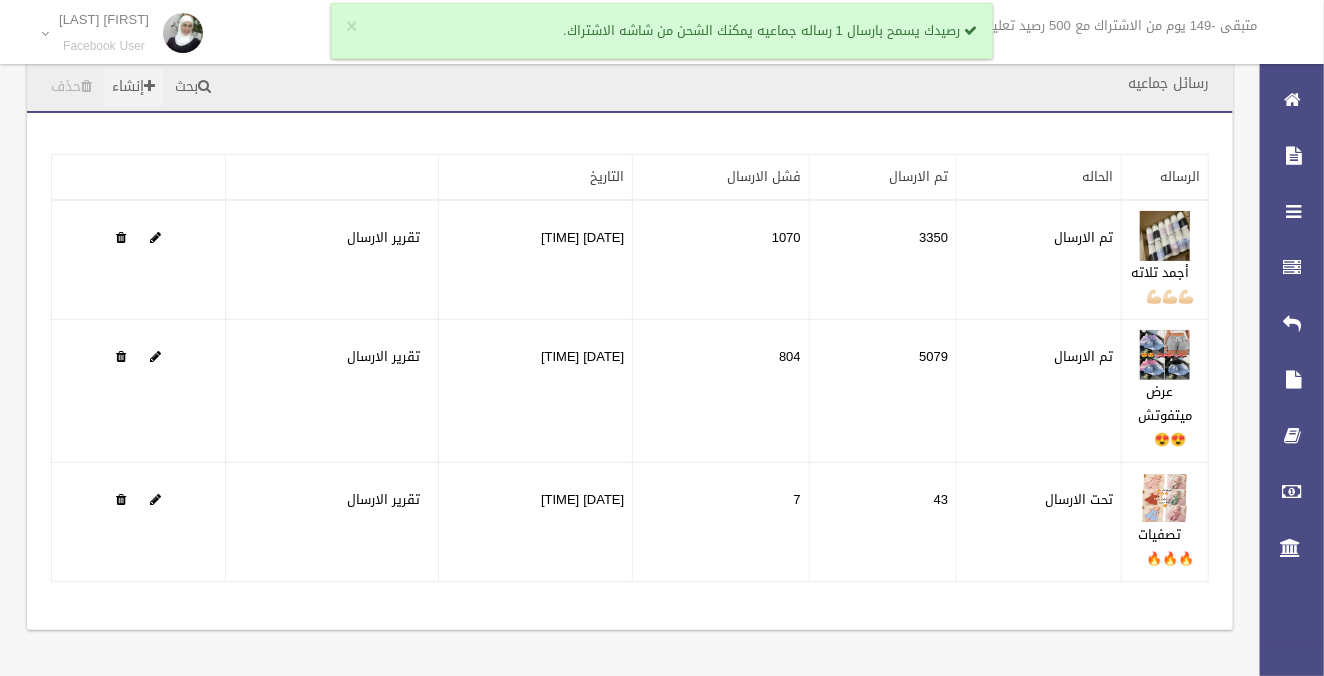 click on "إنشاء" at bounding box center (133, 87) 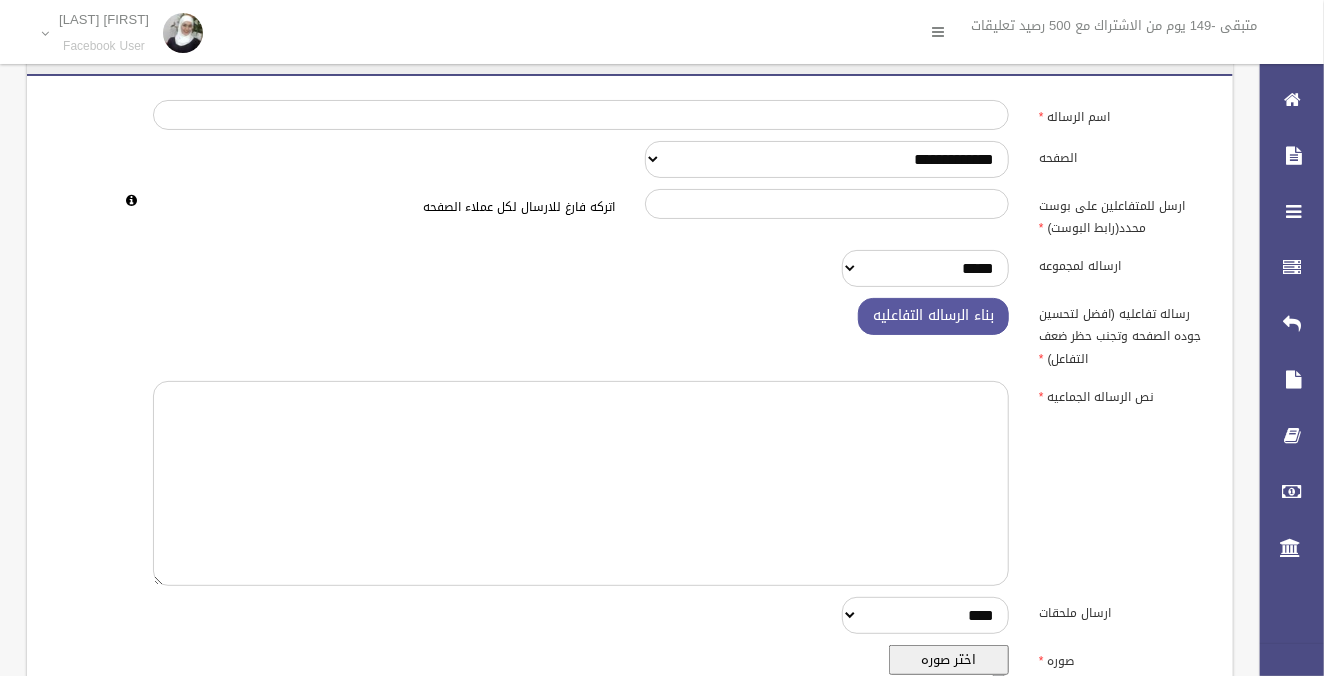 scroll, scrollTop: 90, scrollLeft: 0, axis: vertical 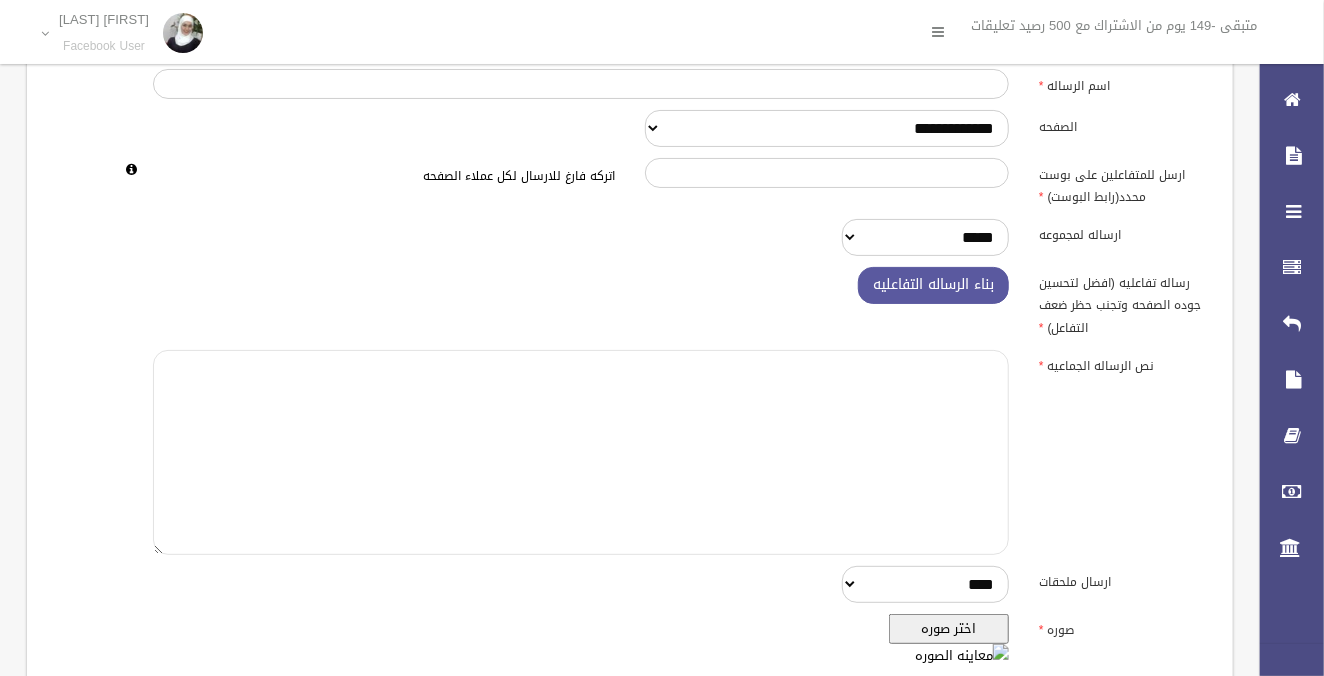 click at bounding box center (581, 452) 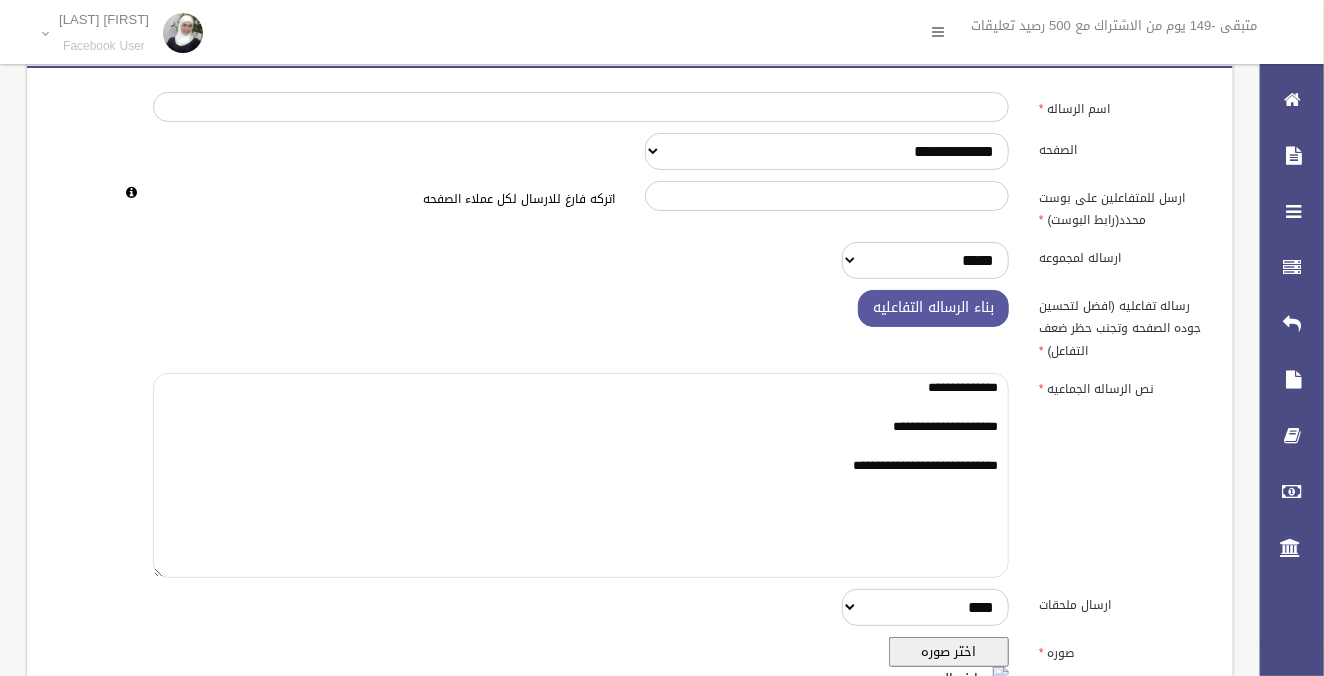 scroll, scrollTop: 0, scrollLeft: 0, axis: both 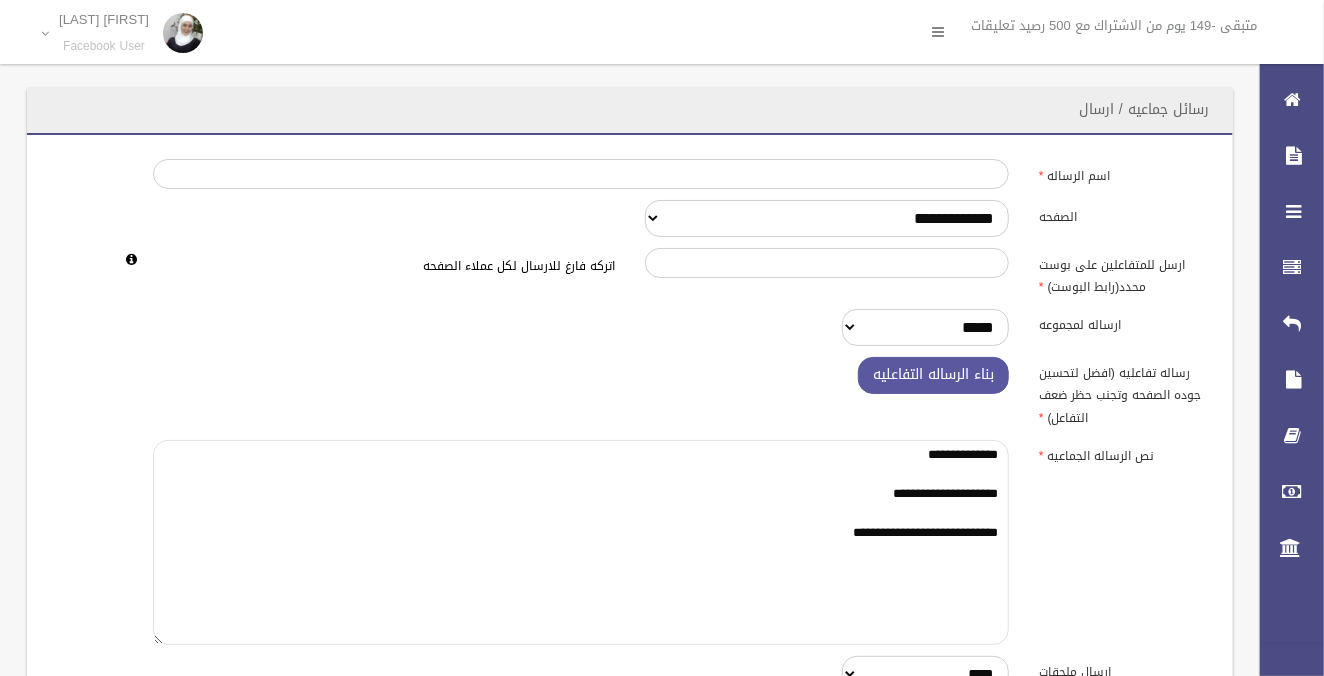 type on "**********" 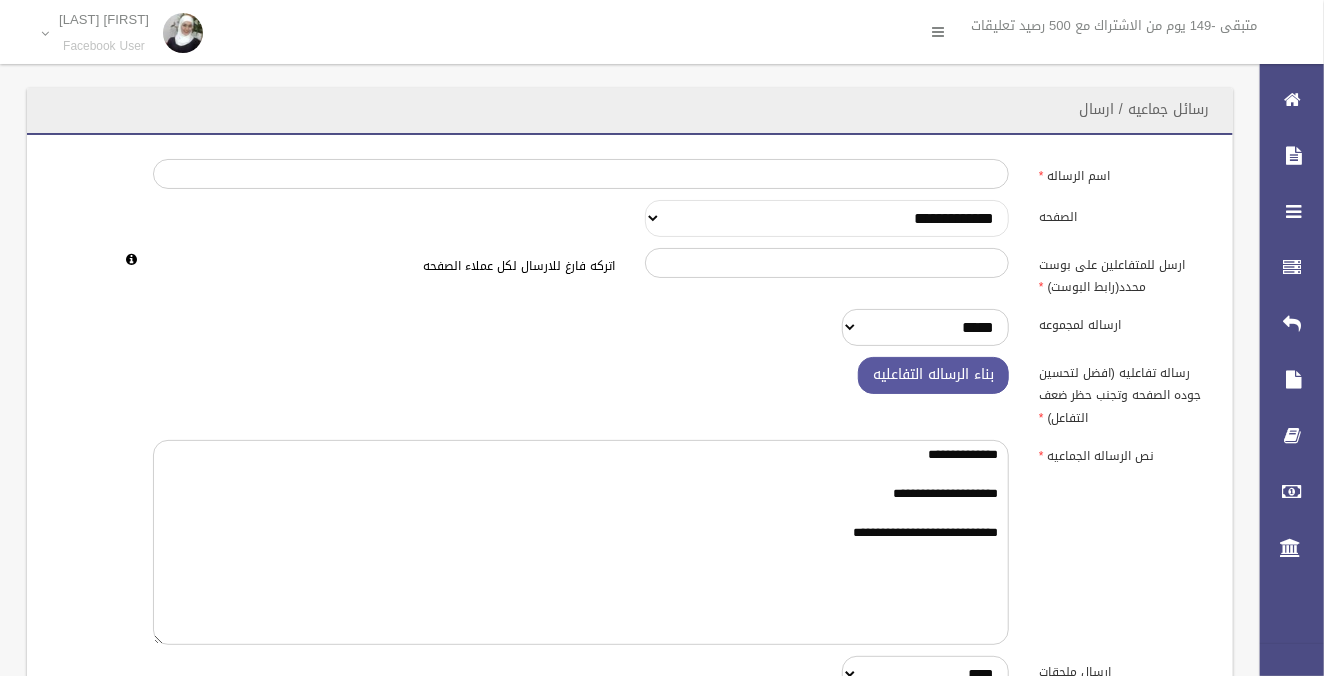 click on "**********" at bounding box center [827, 218] 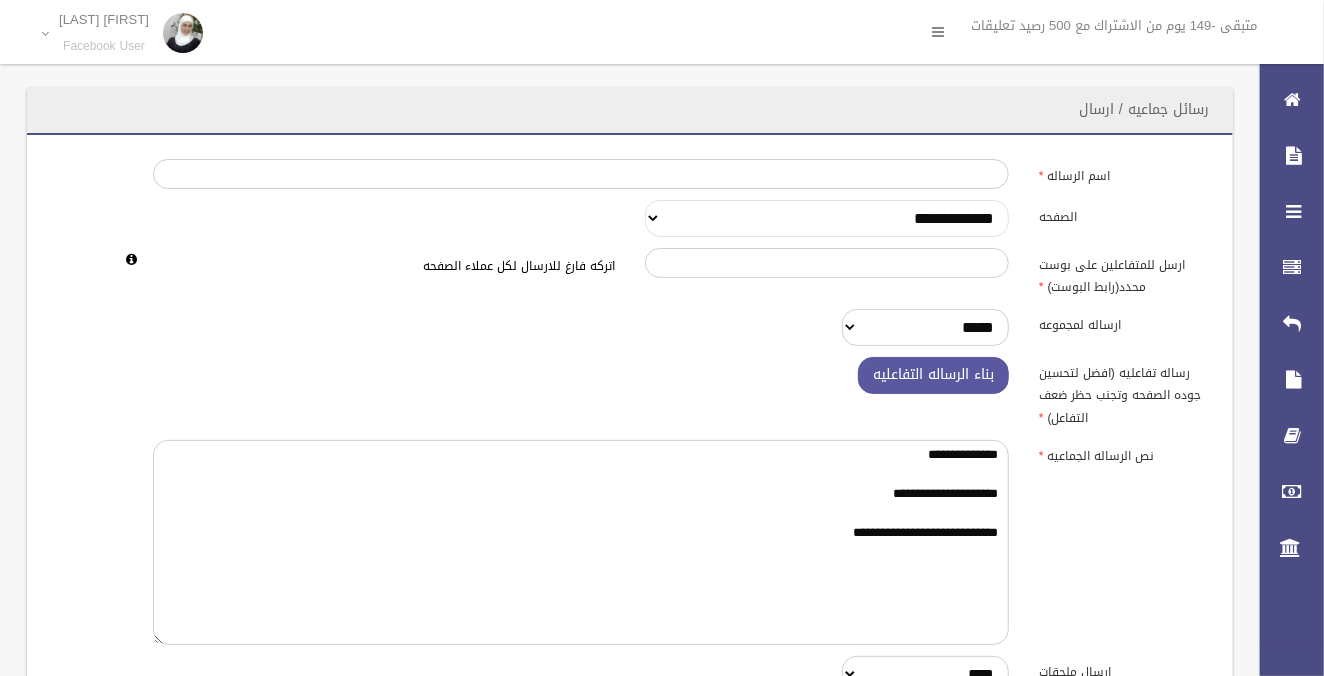 click on "**********" at bounding box center [827, 218] 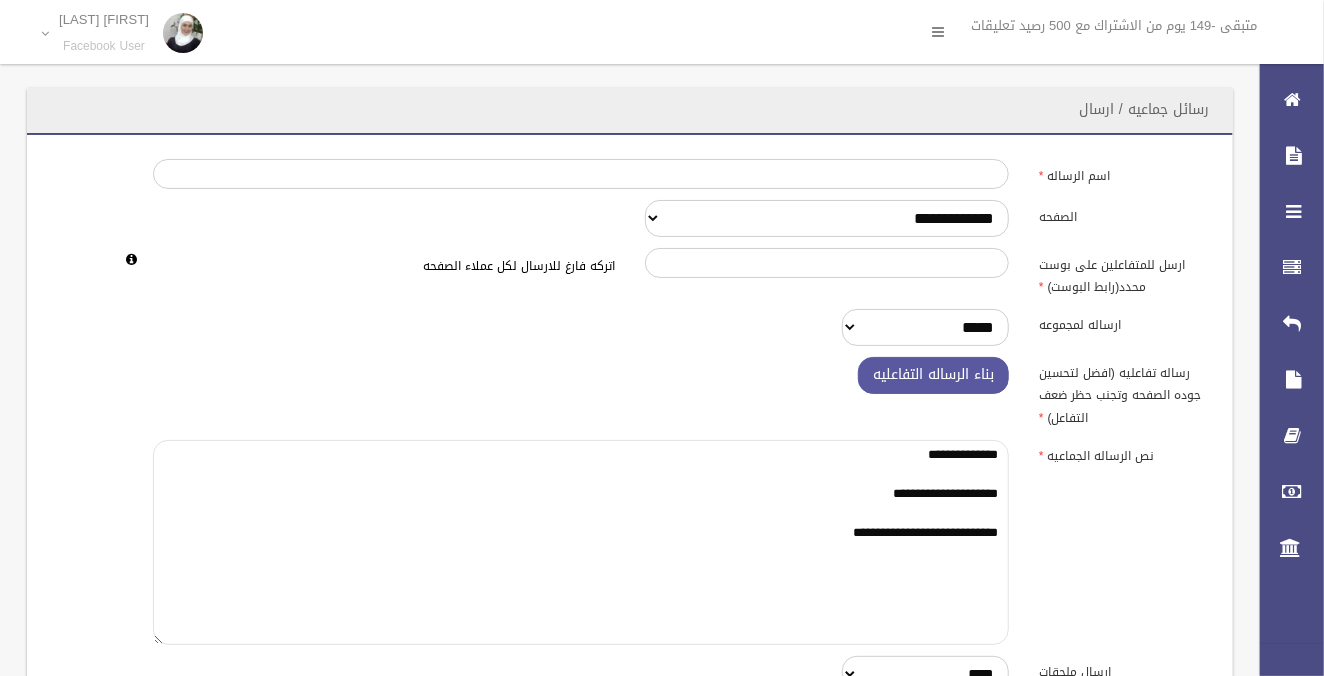 click on "**********" at bounding box center (581, 542) 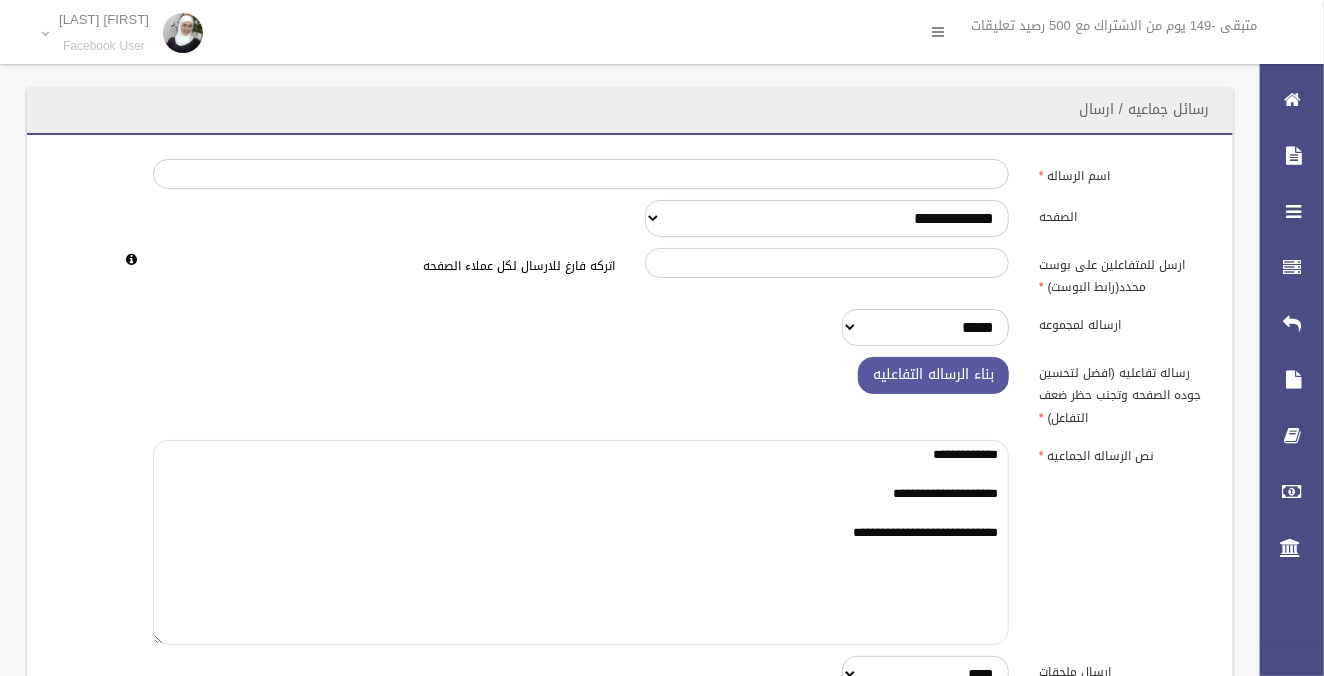 click on "**********" at bounding box center (581, 542) 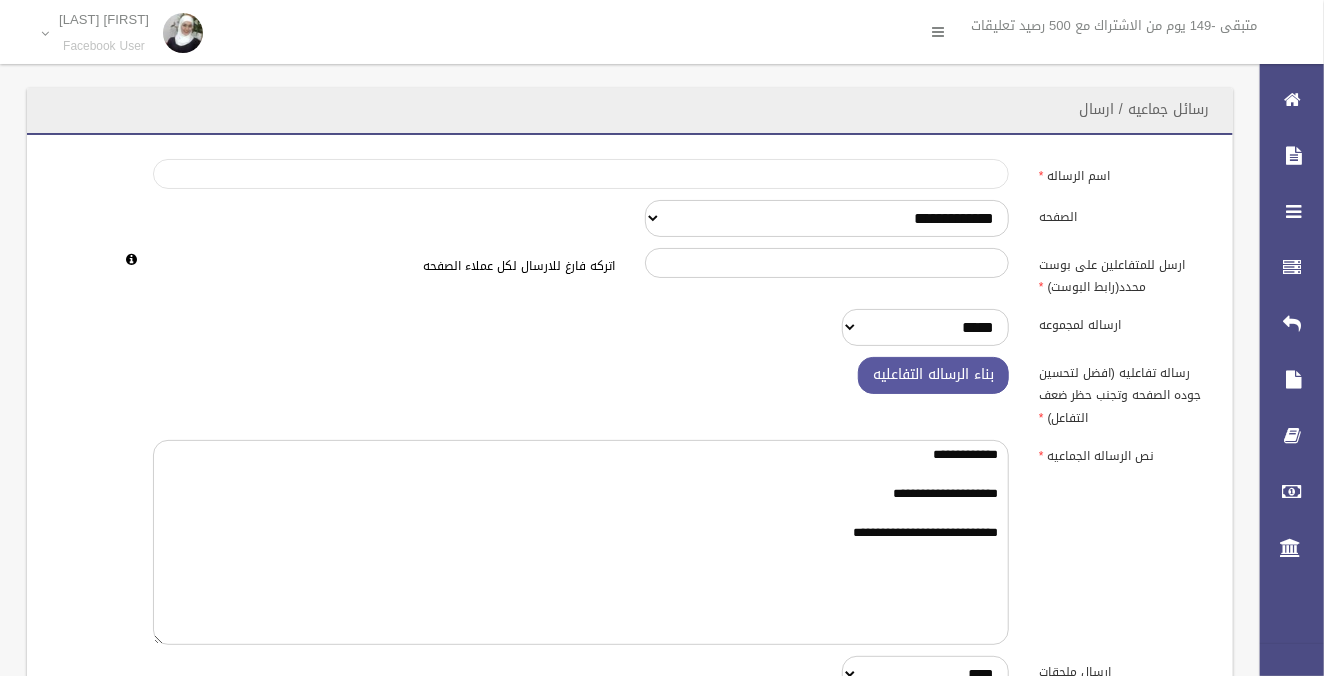 click on "اسم الرساله" at bounding box center [581, 174] 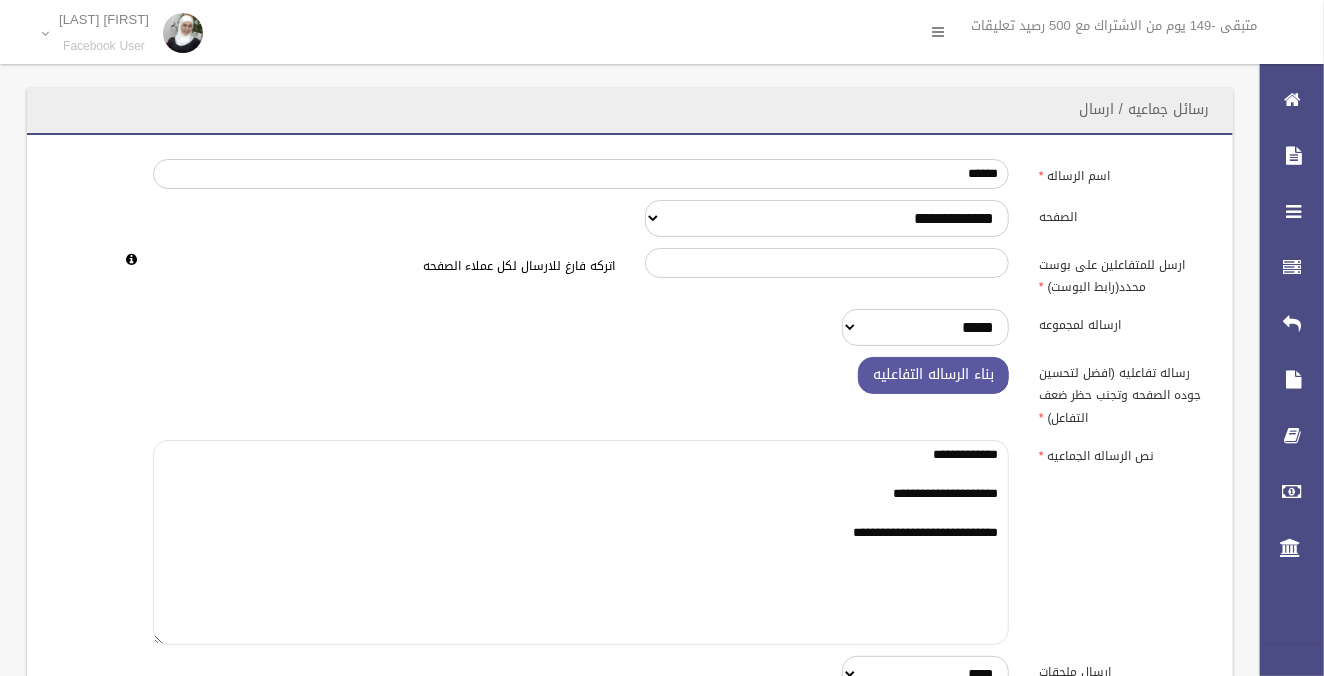 click on "**********" at bounding box center [581, 542] 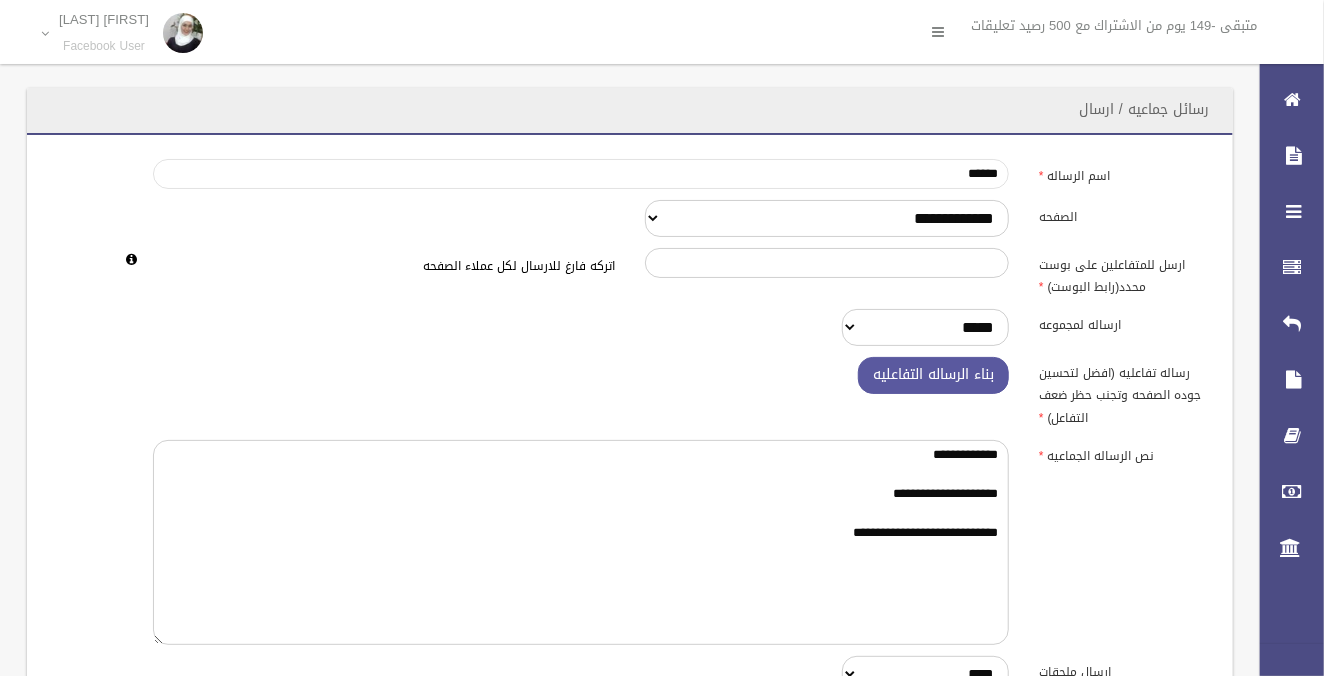 drag, startPoint x: 989, startPoint y: 172, endPoint x: 984, endPoint y: 181, distance: 10.29563 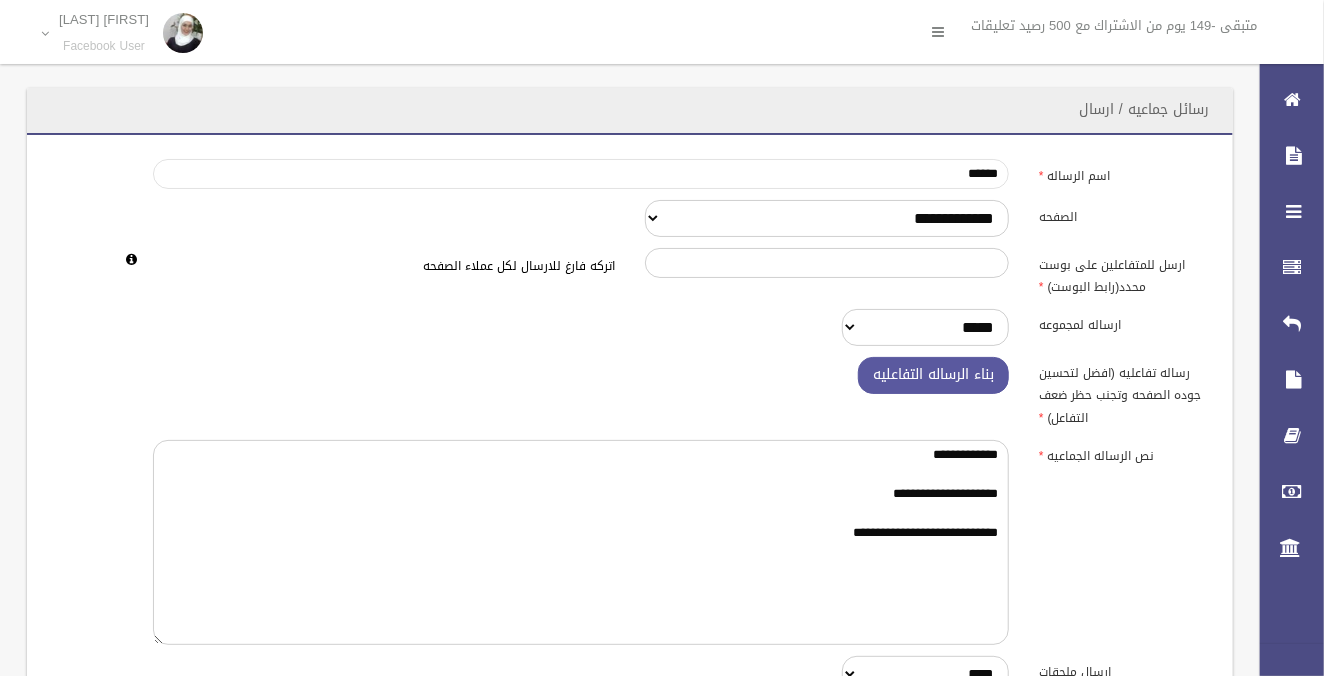paste on "******" 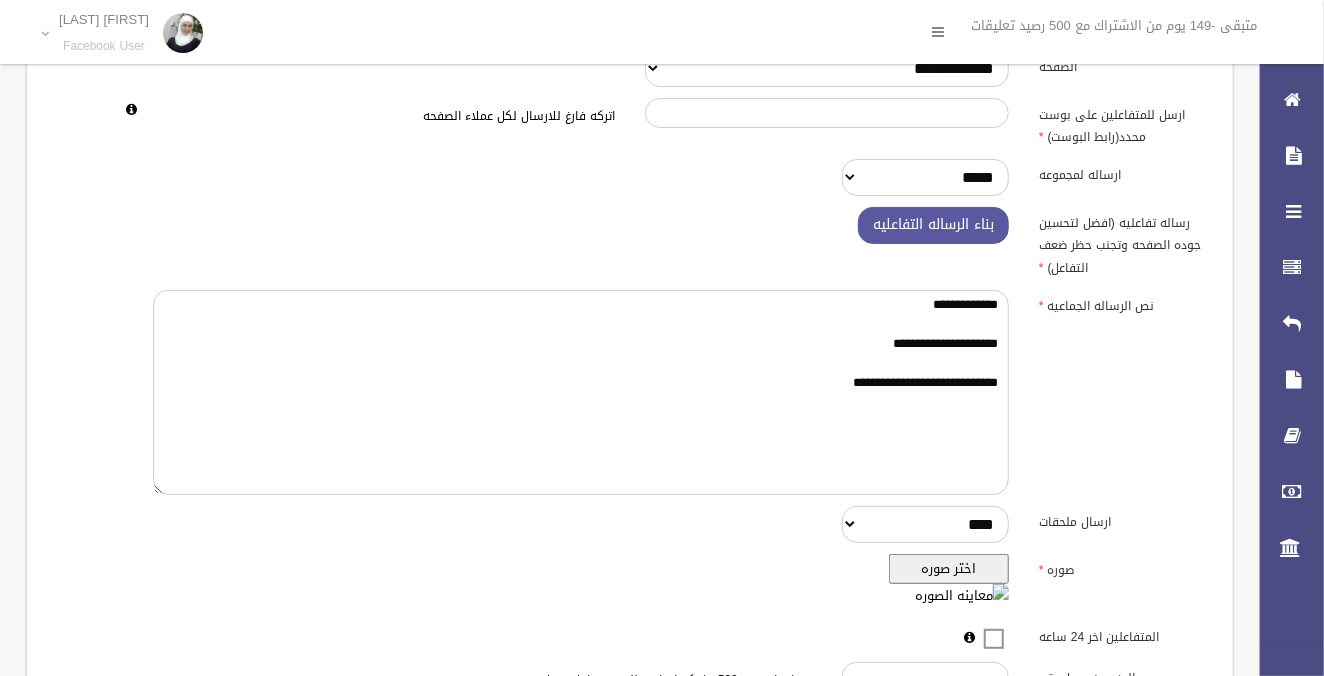 scroll, scrollTop: 181, scrollLeft: 0, axis: vertical 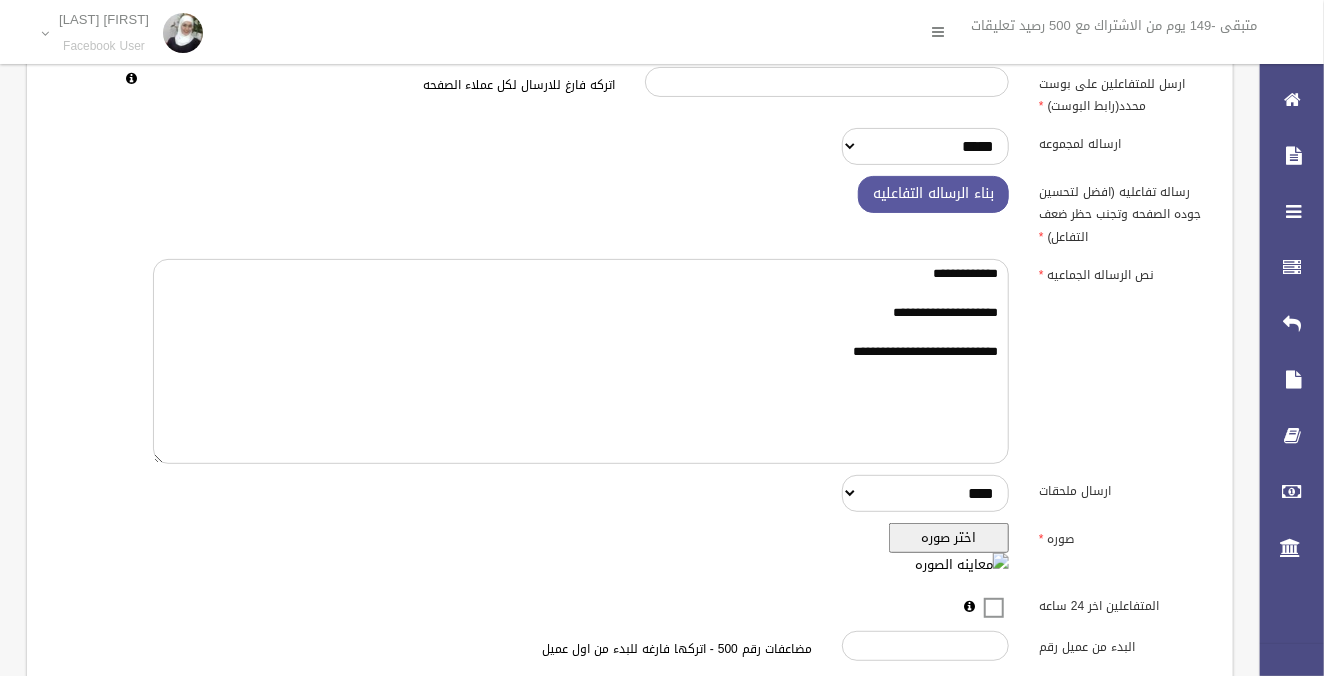 type on "**********" 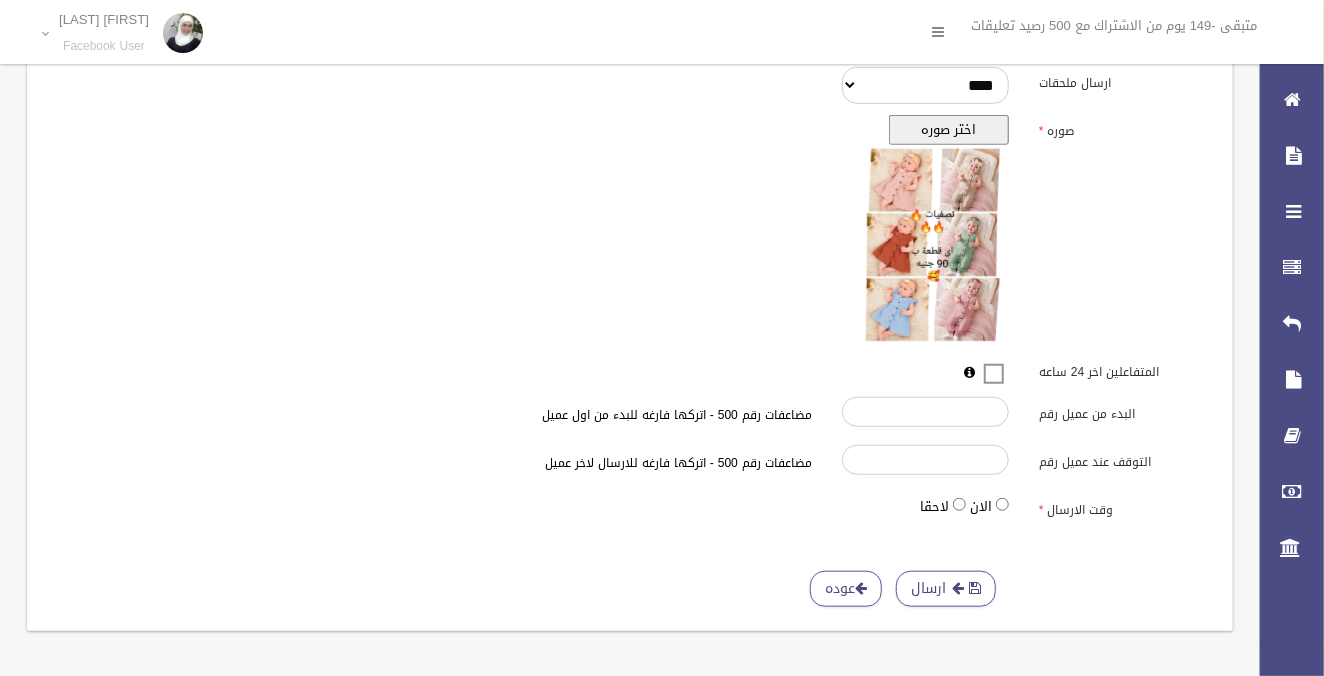scroll, scrollTop: 591, scrollLeft: 0, axis: vertical 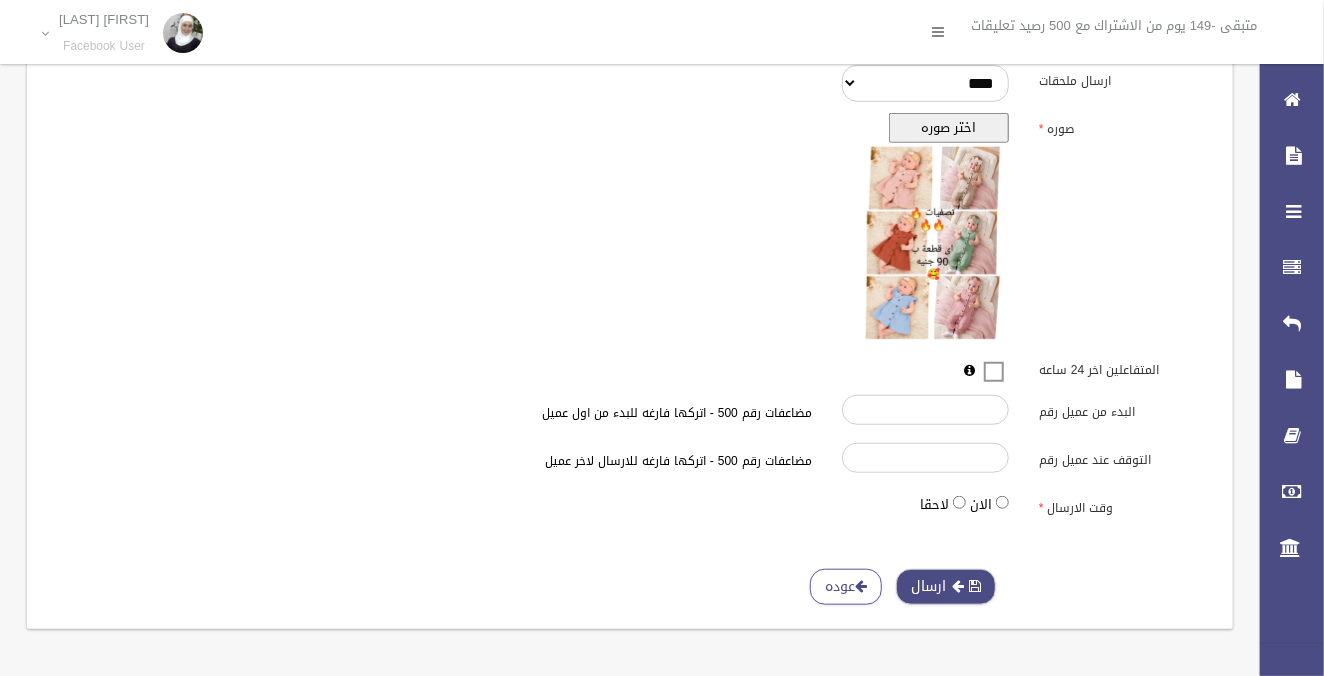 click on "ارسال" at bounding box center [946, 587] 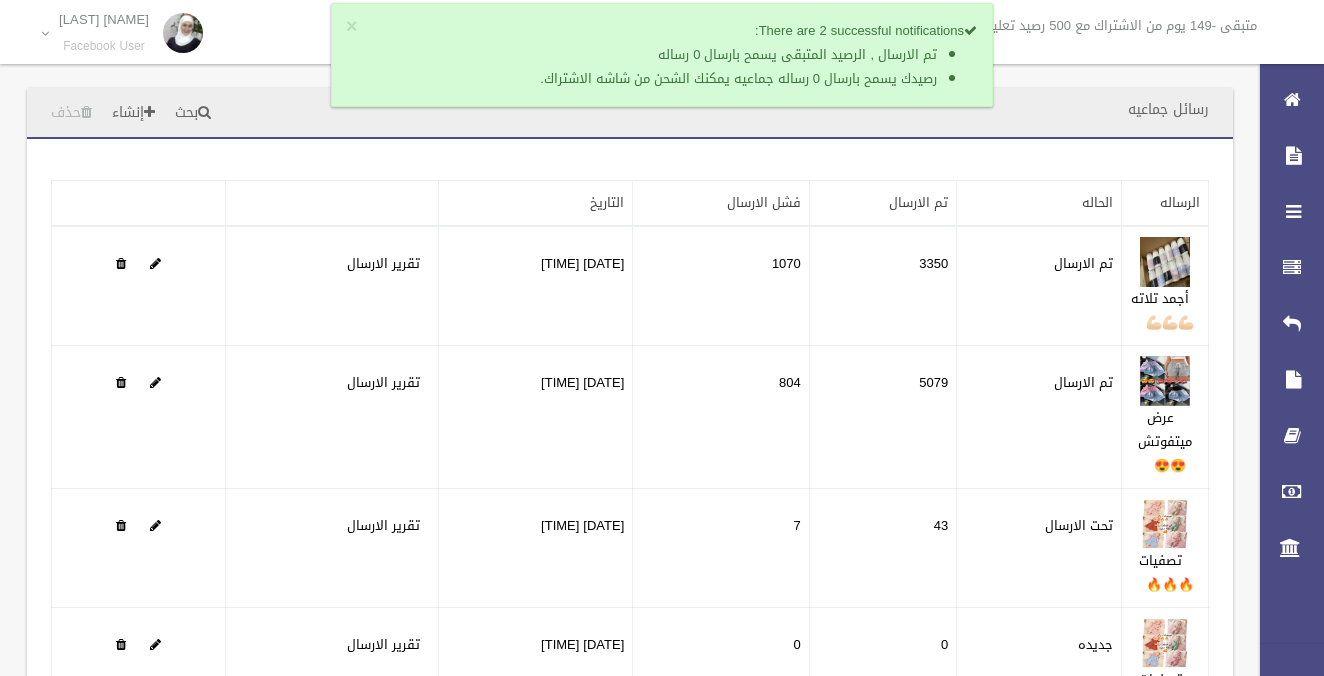 scroll, scrollTop: 0, scrollLeft: 0, axis: both 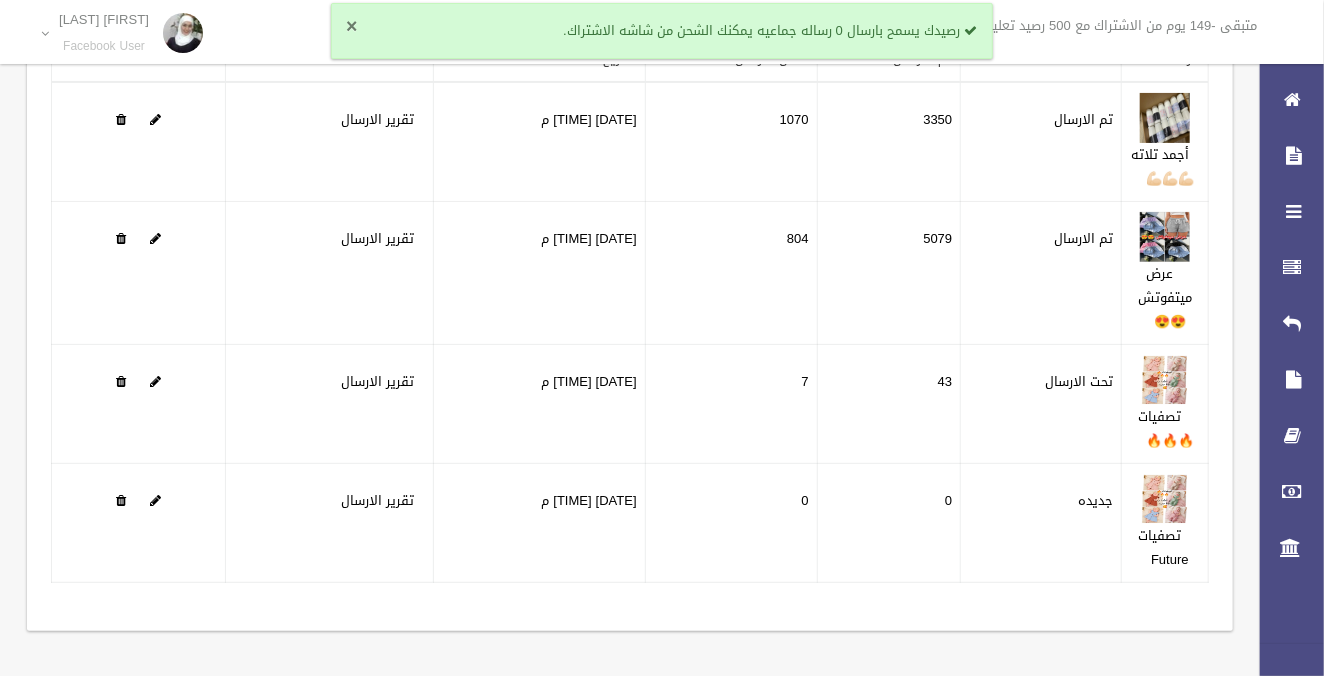 click on "×" at bounding box center [351, 27] 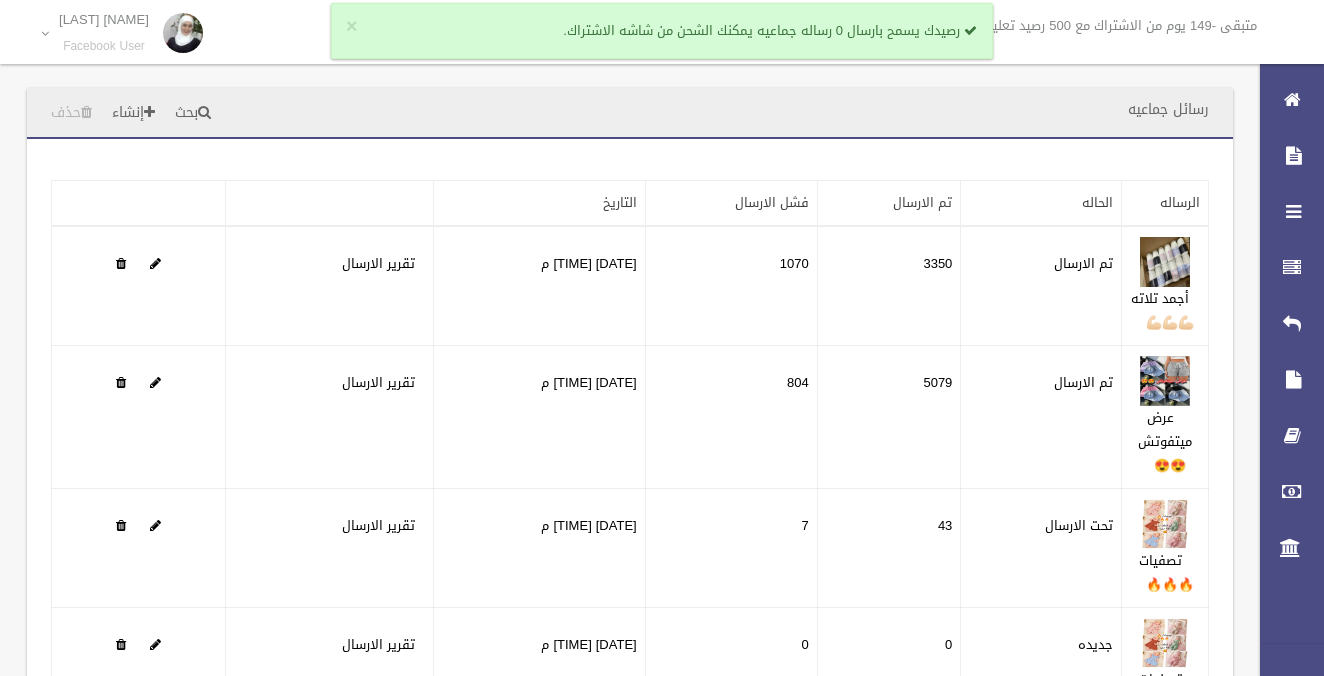 scroll, scrollTop: 144, scrollLeft: 0, axis: vertical 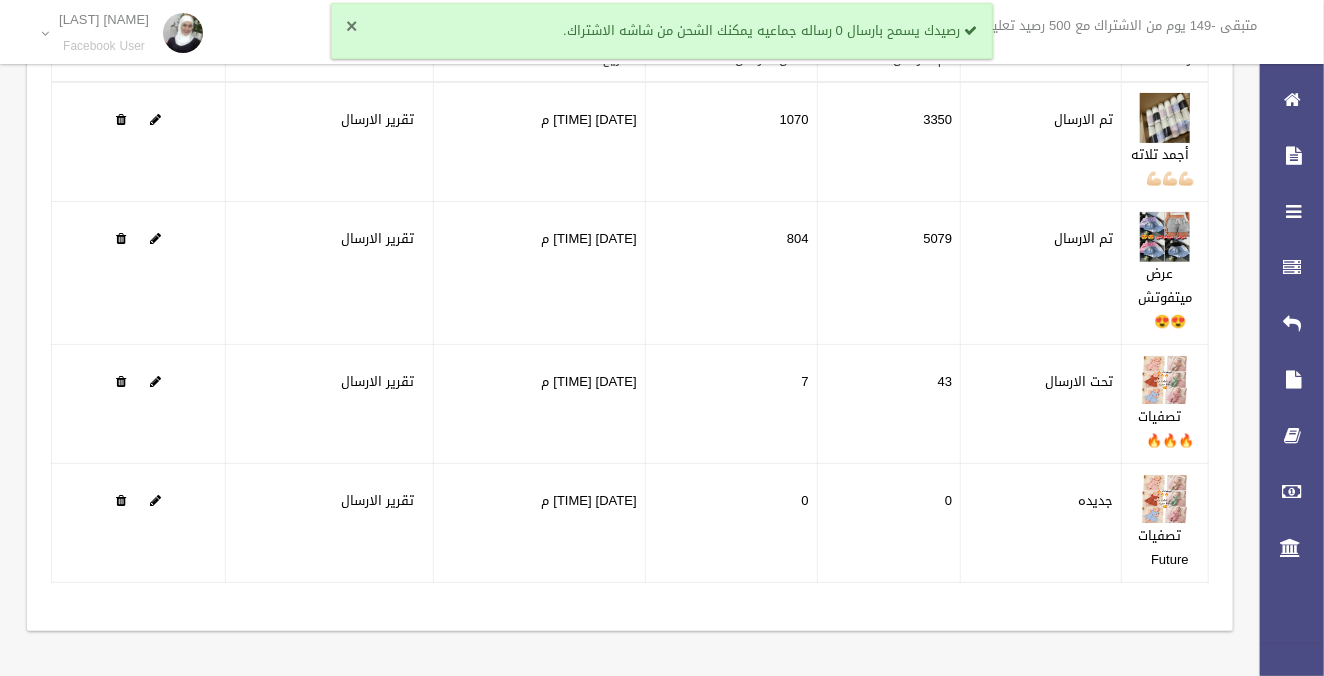 click on "×" at bounding box center (351, 27) 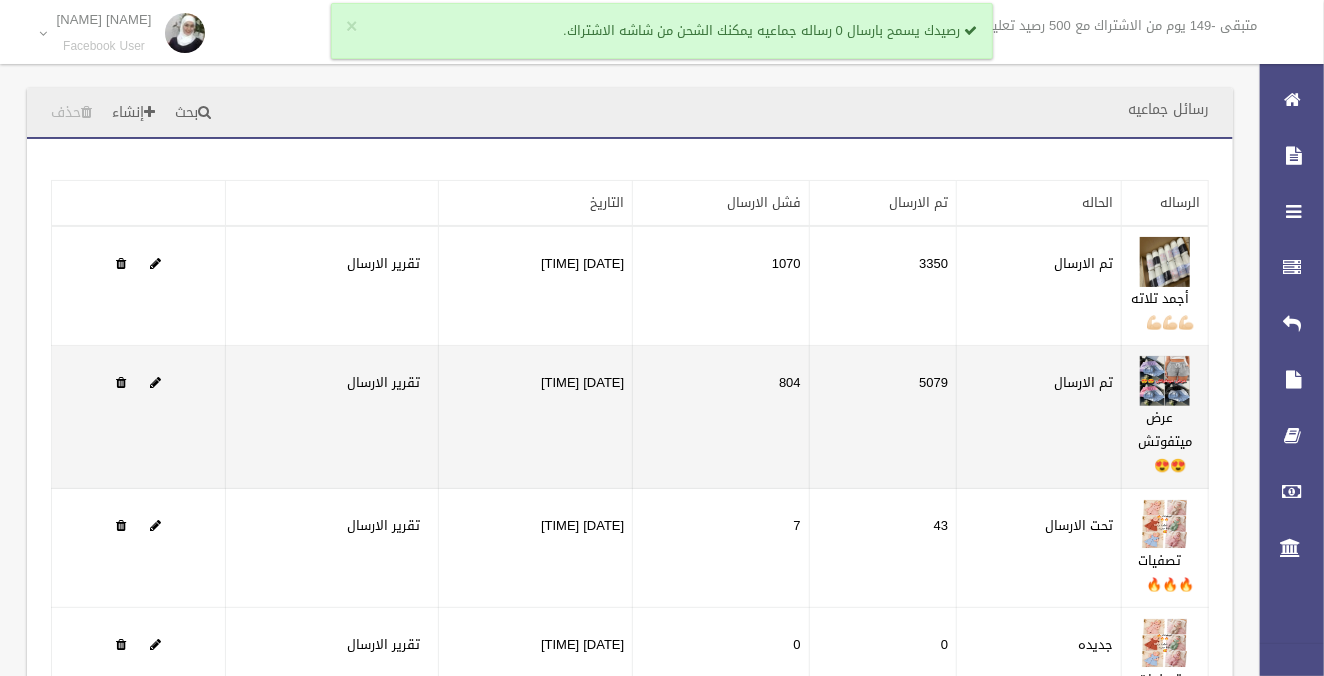 scroll, scrollTop: 144, scrollLeft: 0, axis: vertical 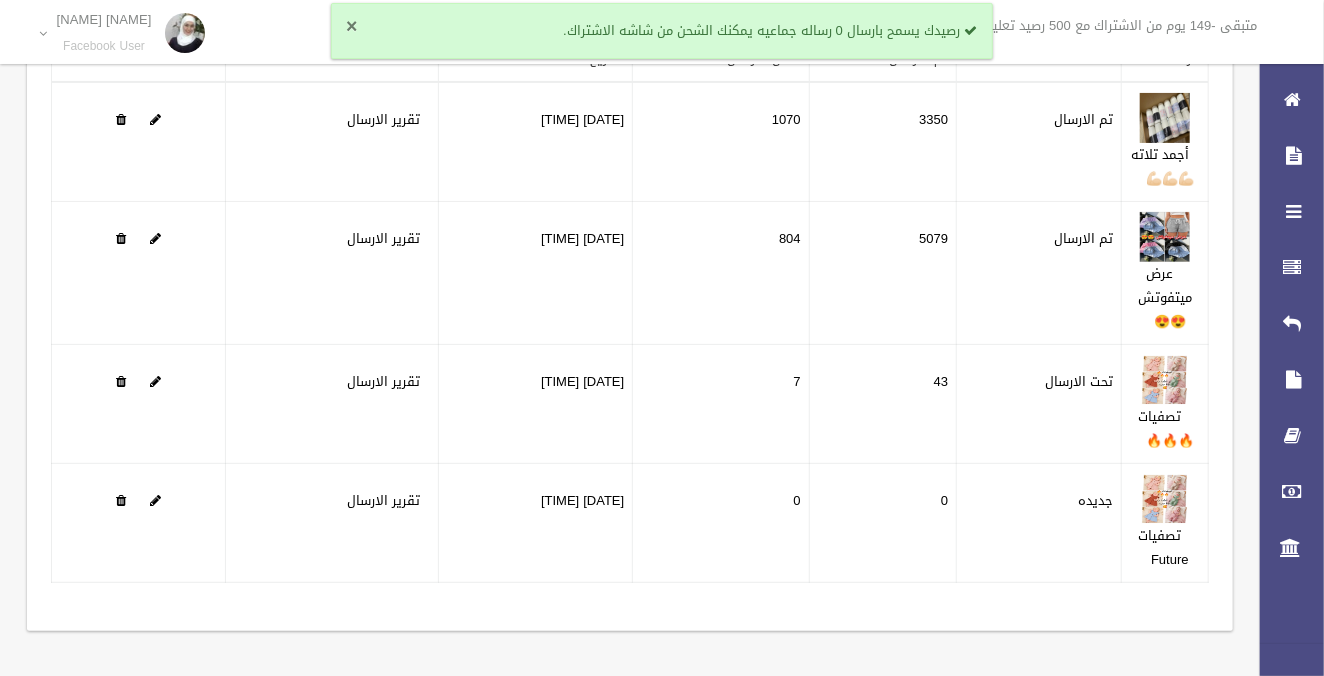 click on "×" at bounding box center [351, 27] 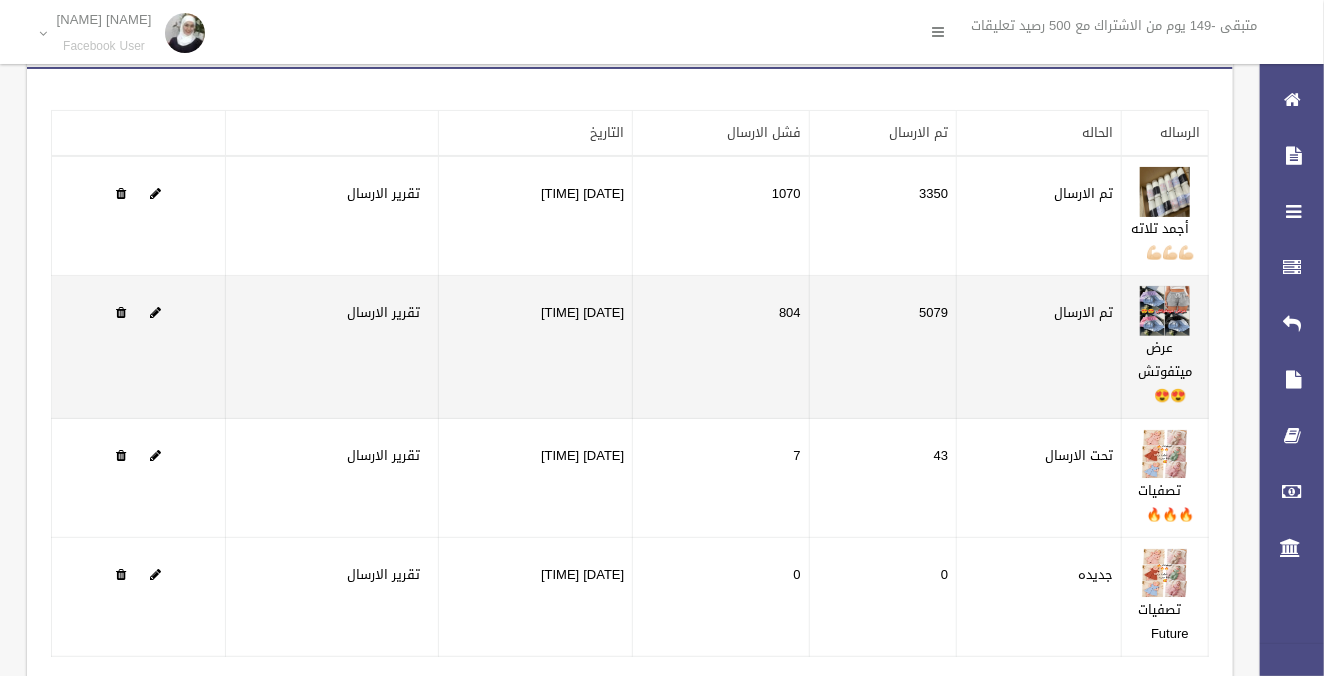 scroll, scrollTop: 144, scrollLeft: 0, axis: vertical 